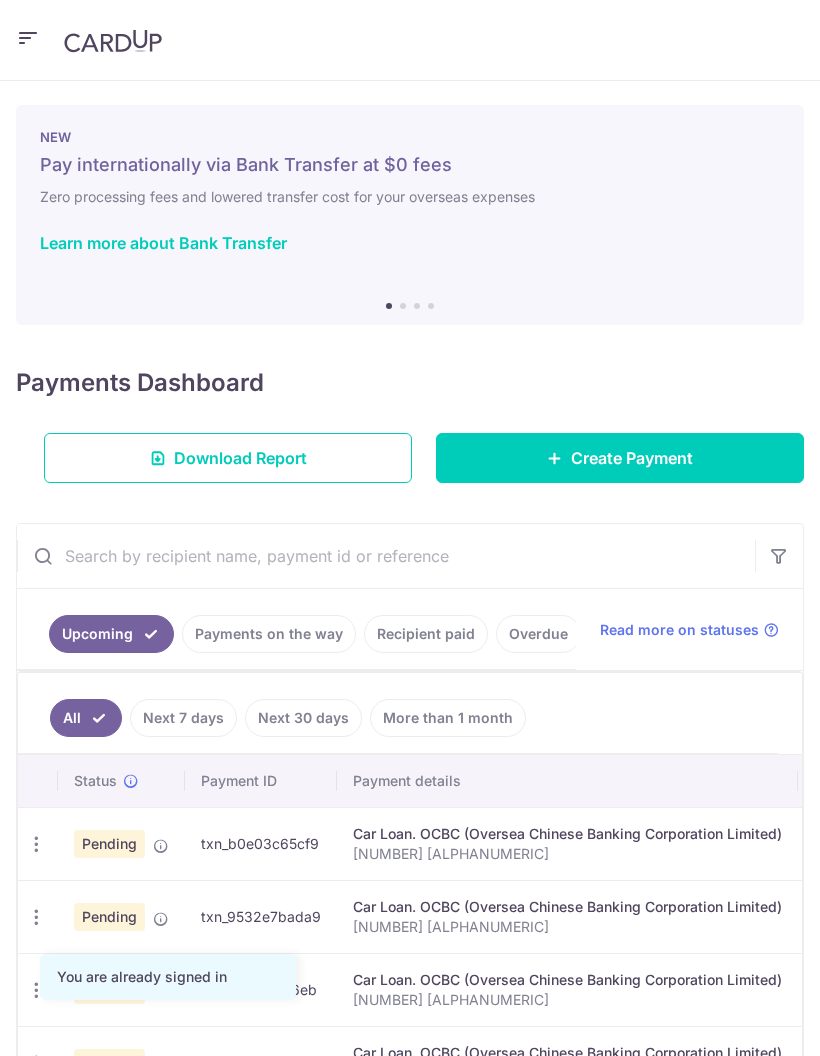 scroll, scrollTop: 0, scrollLeft: 0, axis: both 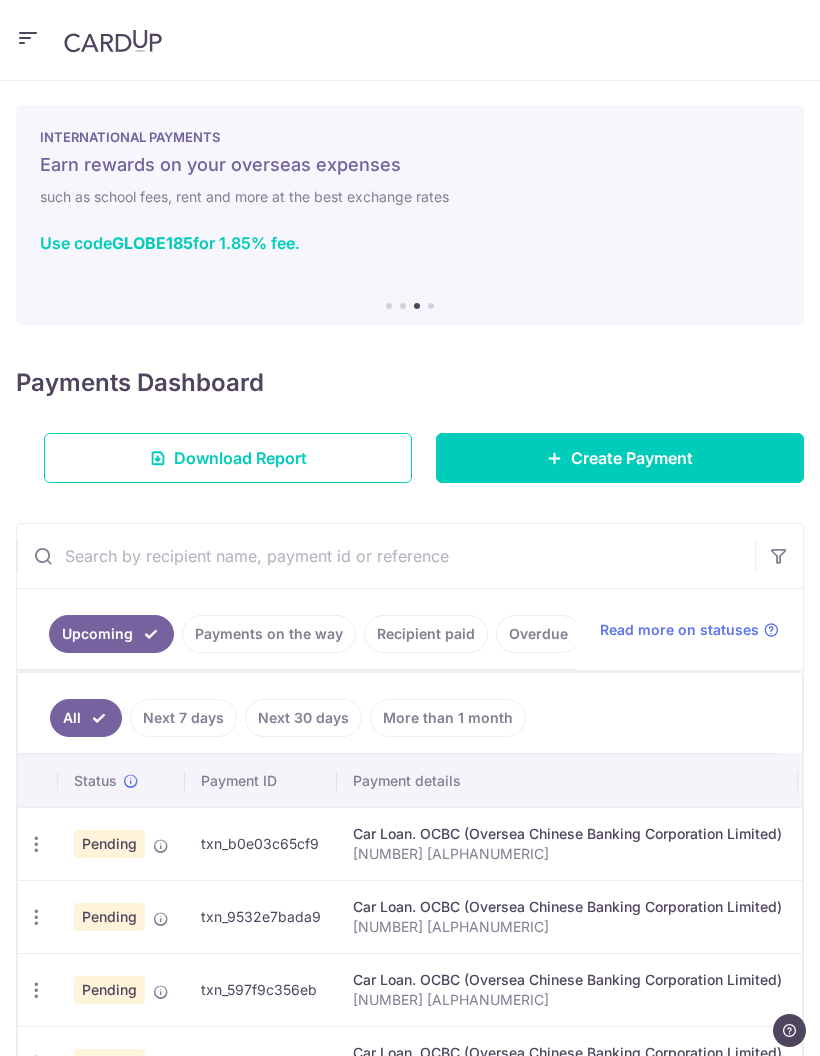 click on "Pending" at bounding box center (121, 843) 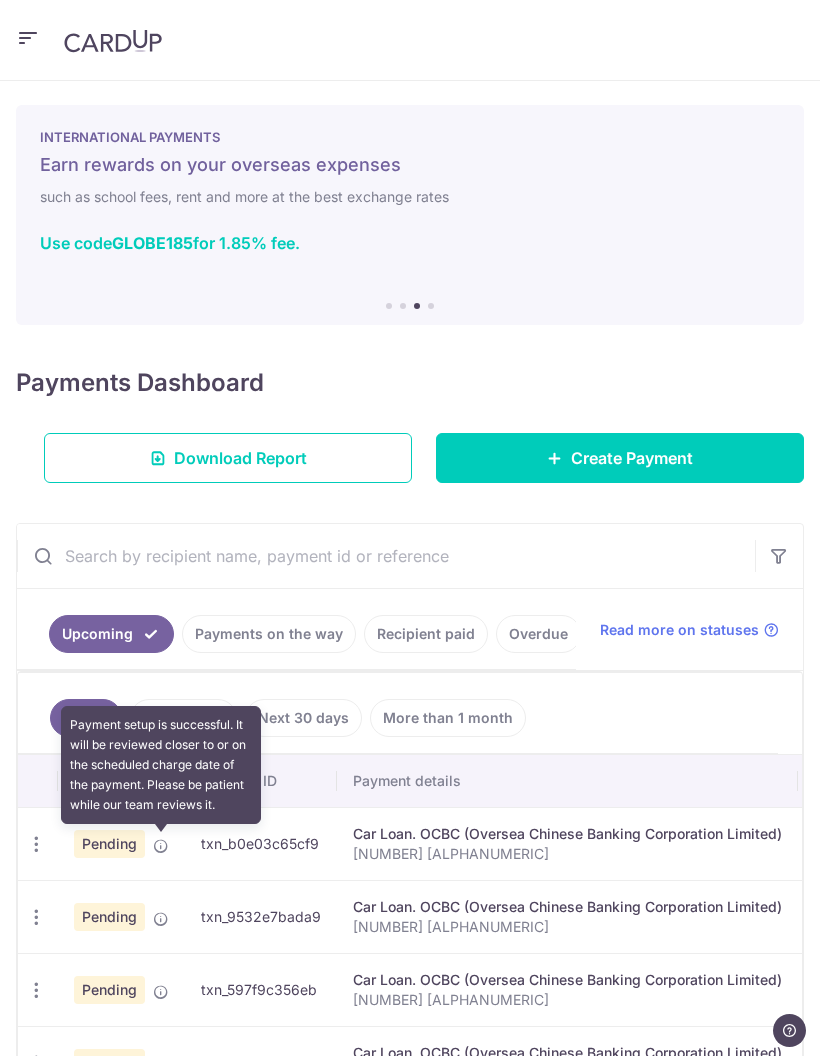 click on "Update payment
Cancel payment
Upload doc" at bounding box center (36, 844) 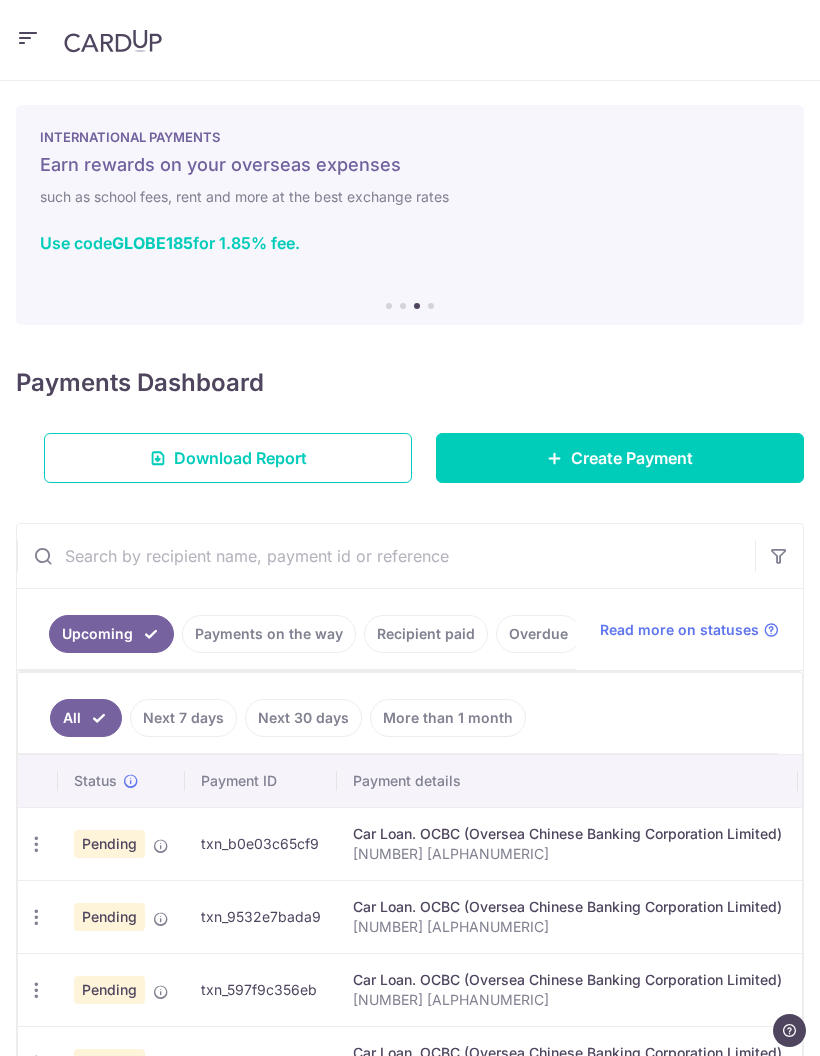 click at bounding box center (36, 844) 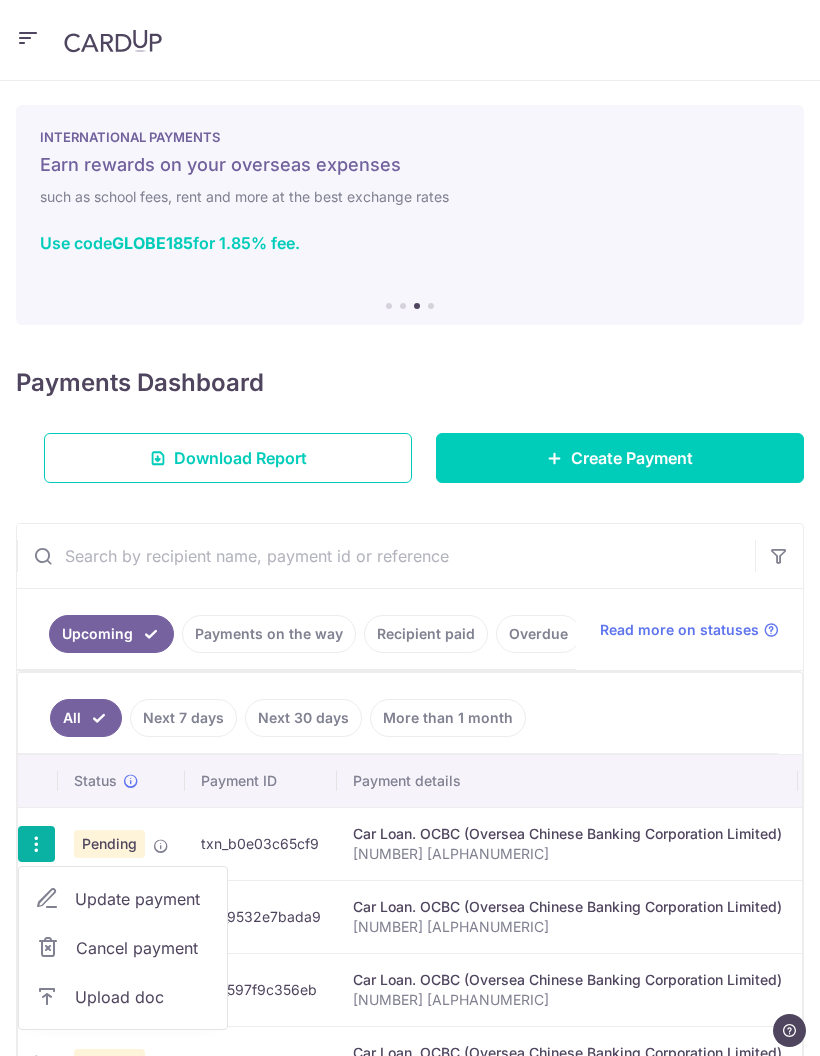 click on "Upload doc" at bounding box center (143, 997) 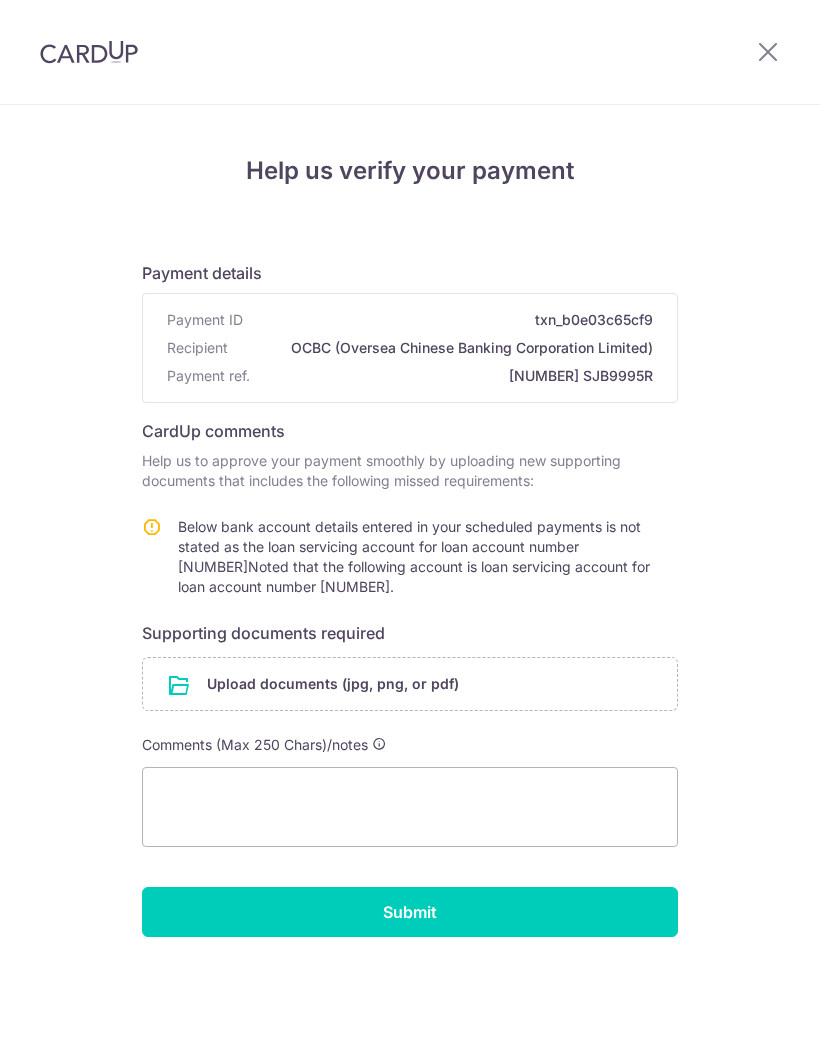 scroll, scrollTop: 0, scrollLeft: 0, axis: both 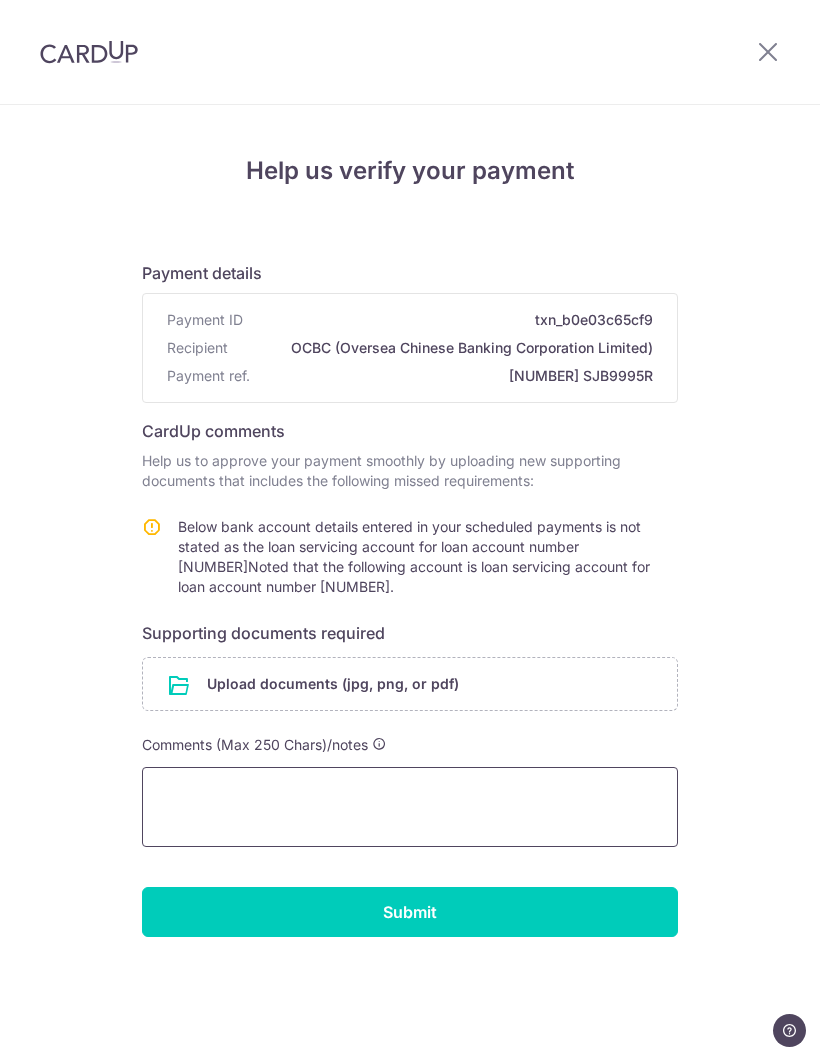 click at bounding box center (410, 807) 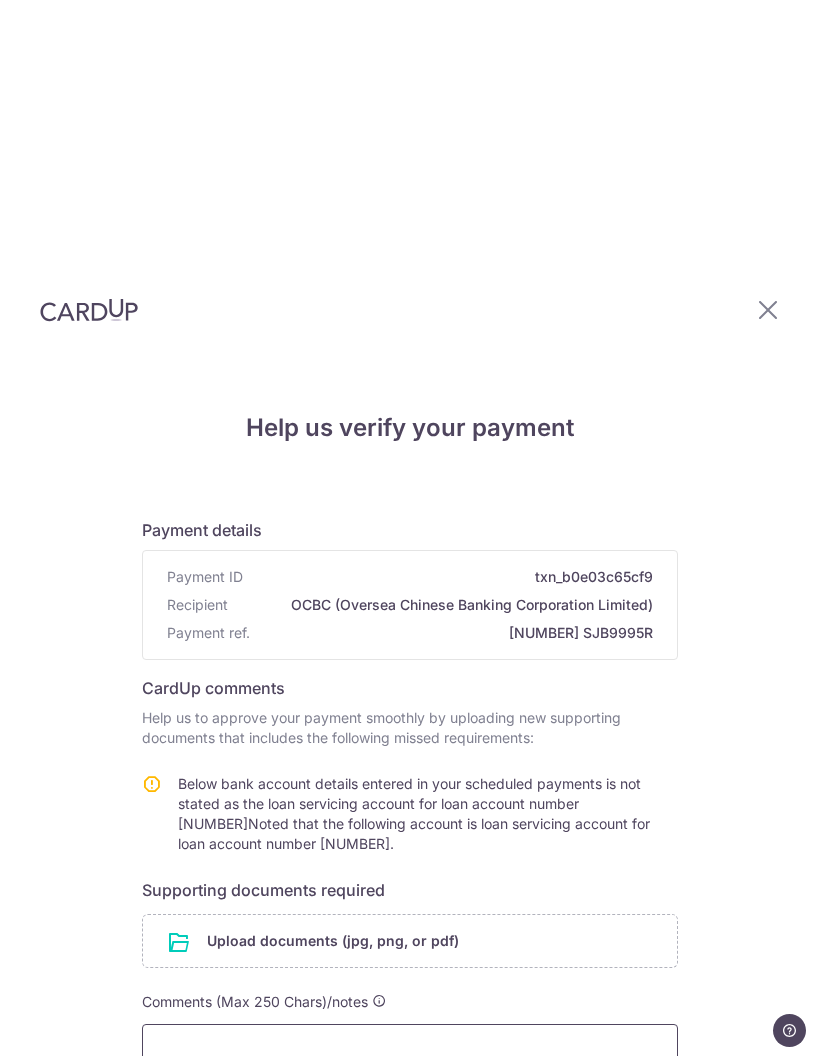 scroll, scrollTop: 80, scrollLeft: 0, axis: vertical 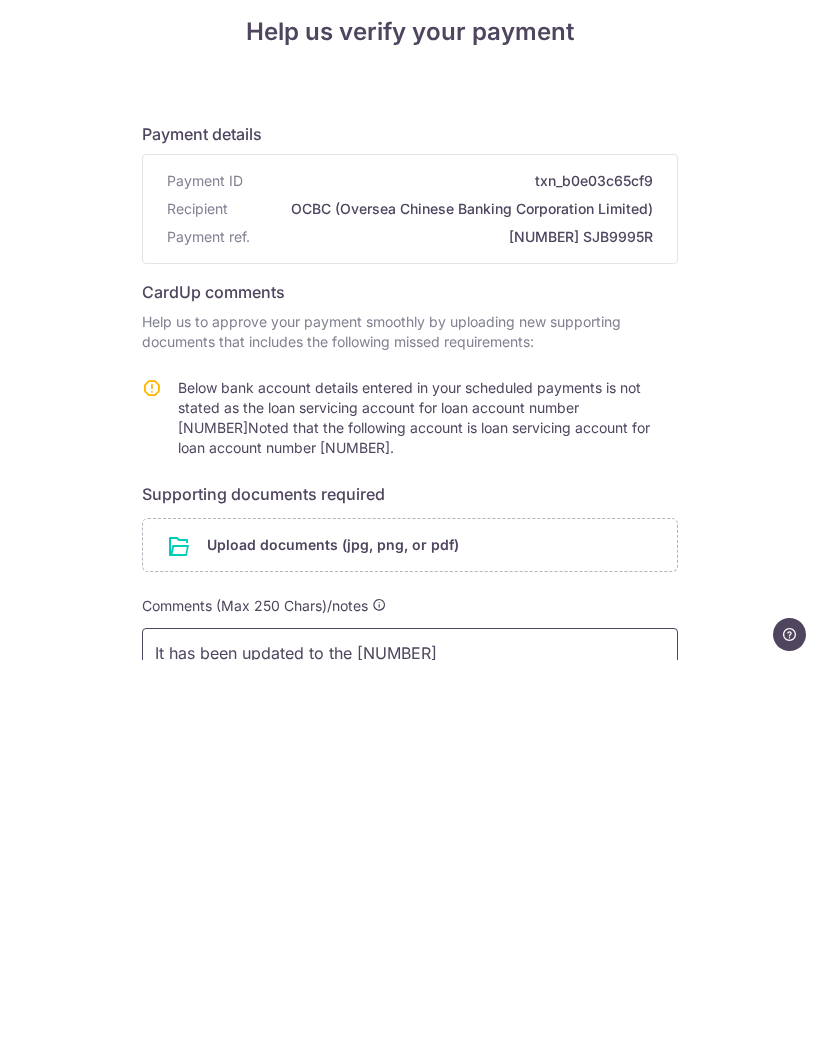 type on "It has been updated to the 625858956001" 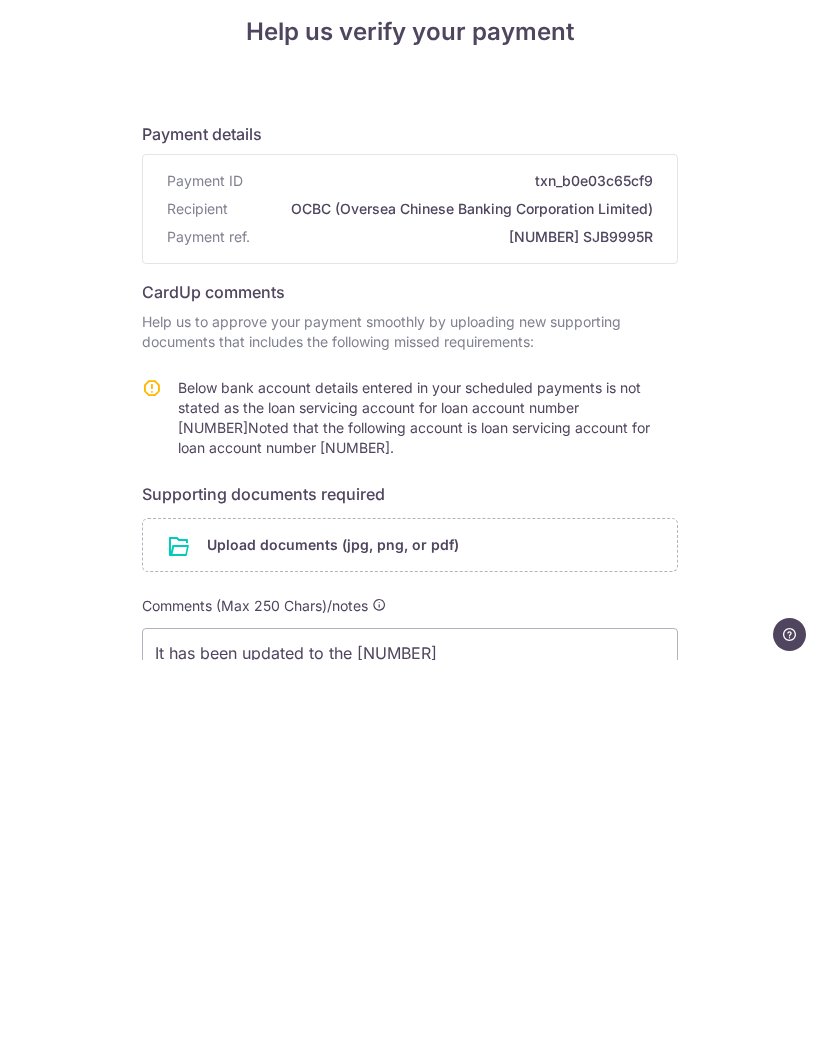 click at bounding box center (410, 941) 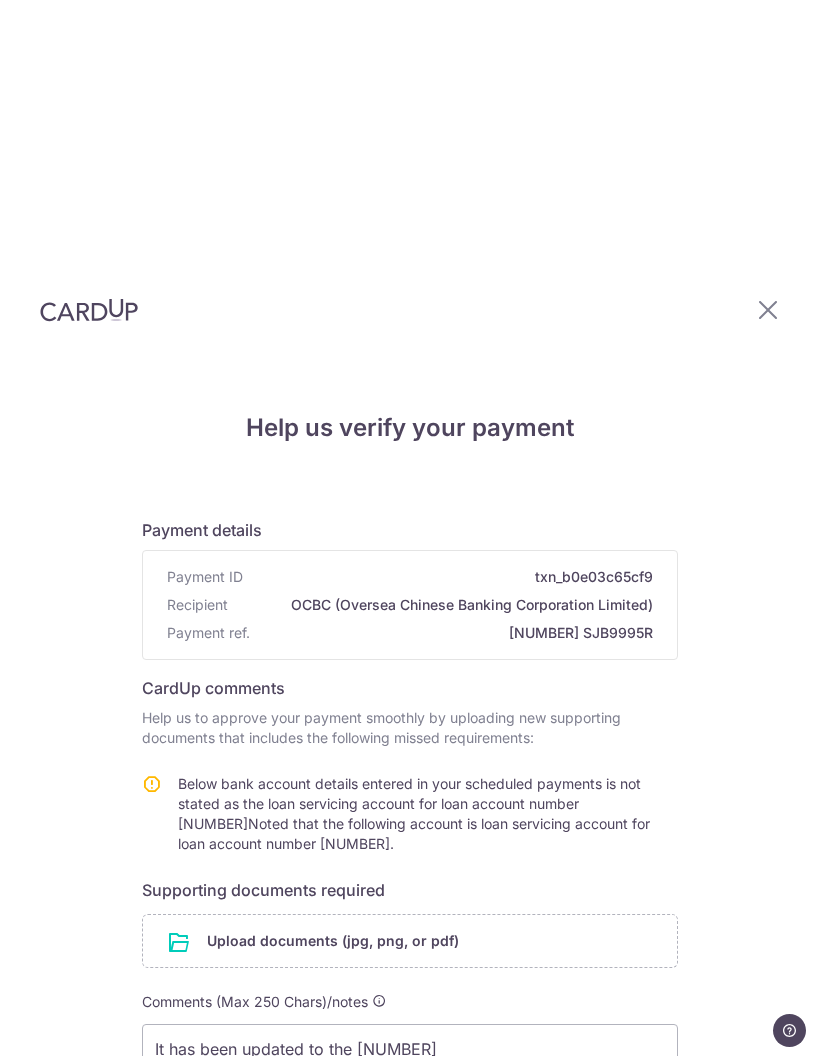click at bounding box center (410, 941) 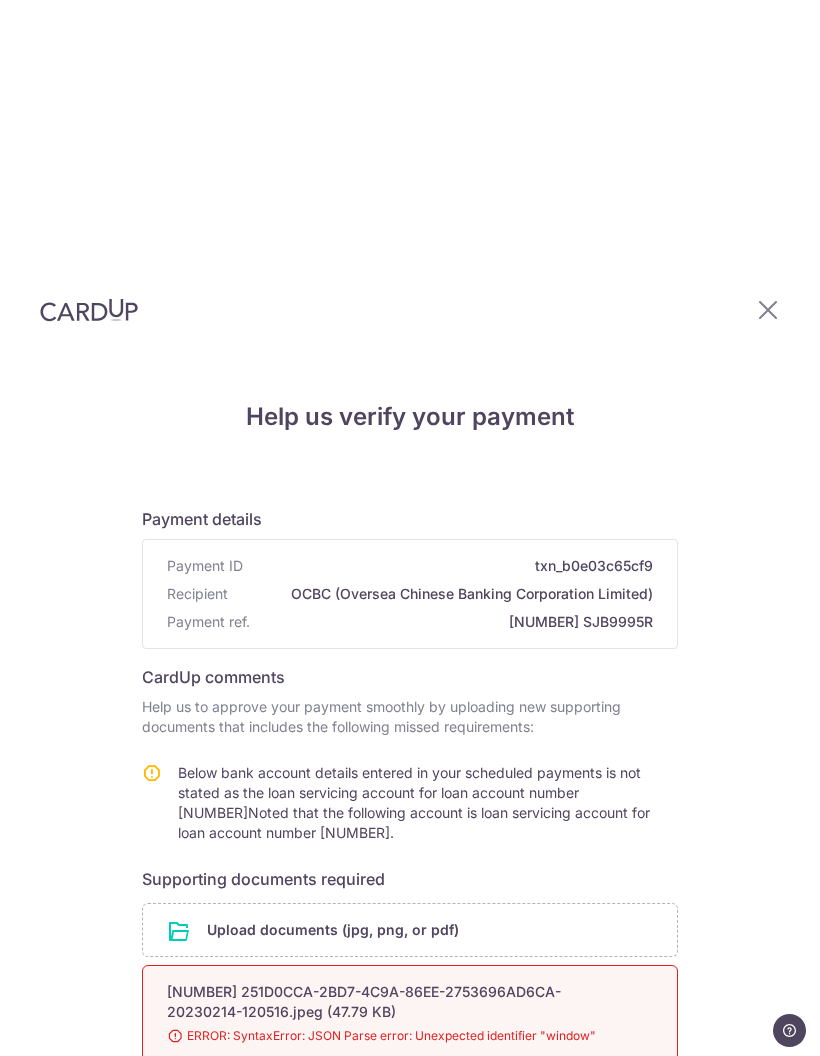 scroll, scrollTop: 9, scrollLeft: 0, axis: vertical 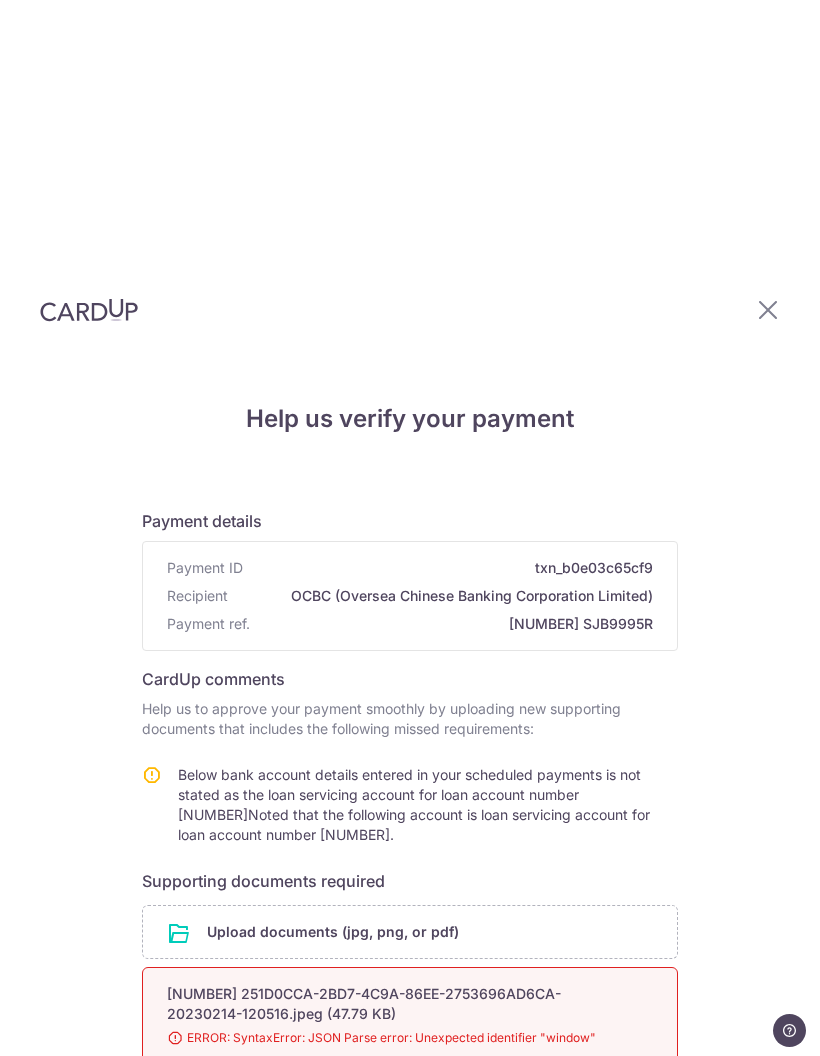click on "1) 251D0CCA-2BD7-4C9A-86EE-2753696AD6CA-20230214-120516.jpeg (47.79 KB)" at bounding box center [386, 1004] 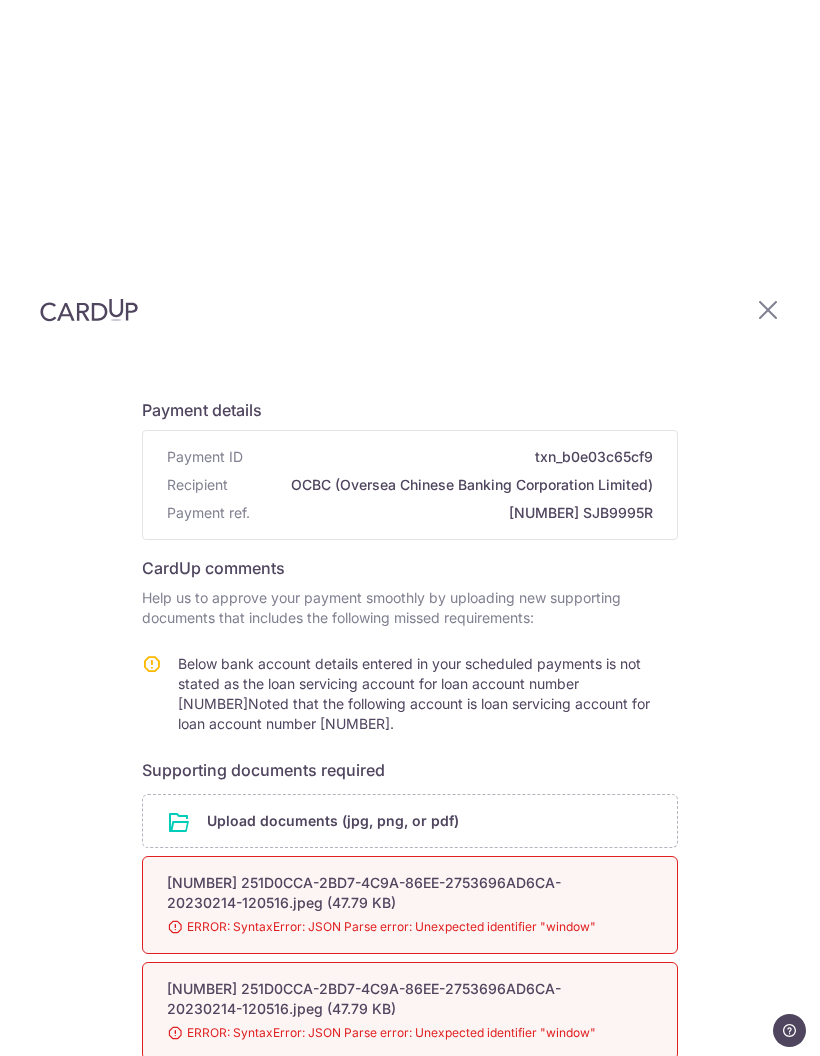 scroll, scrollTop: 115, scrollLeft: 0, axis: vertical 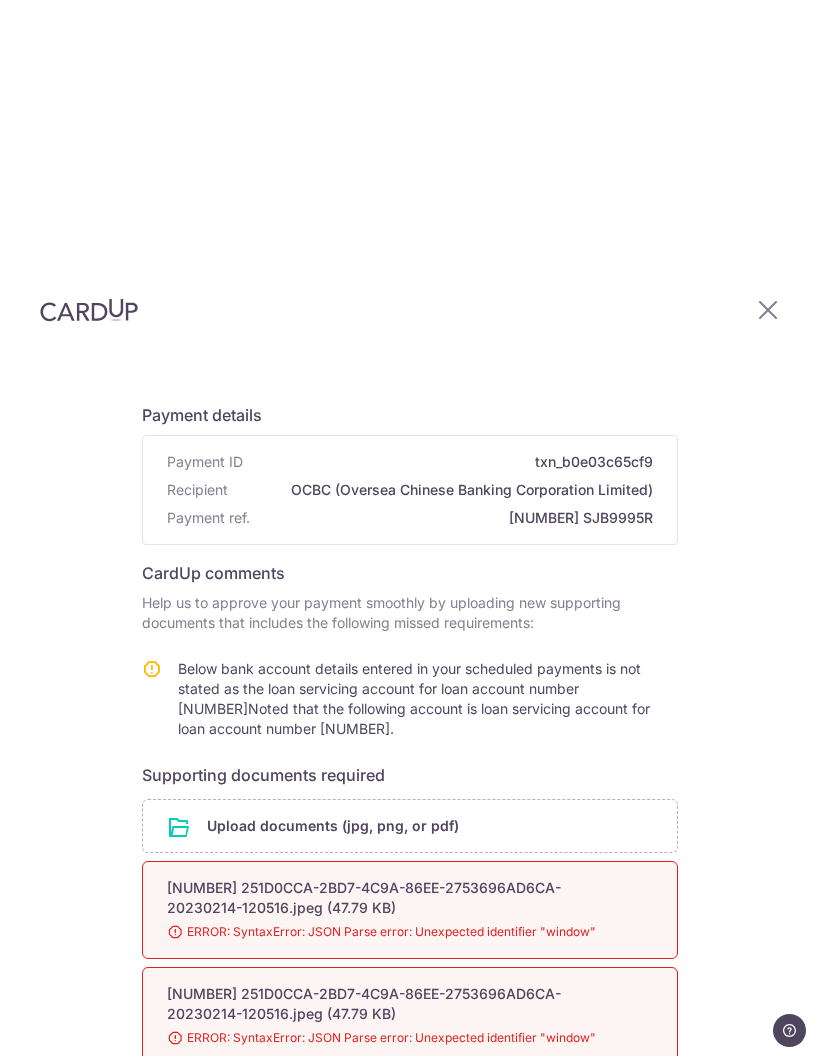 click at bounding box center (410, 826) 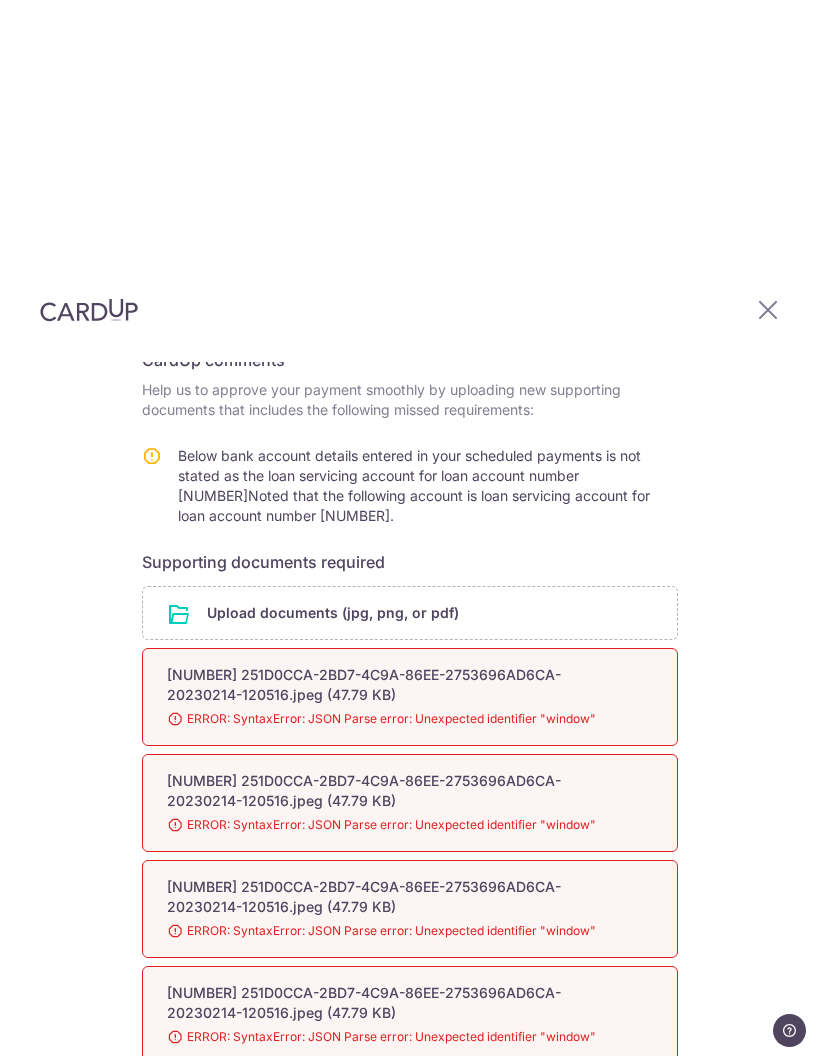 scroll, scrollTop: 327, scrollLeft: 0, axis: vertical 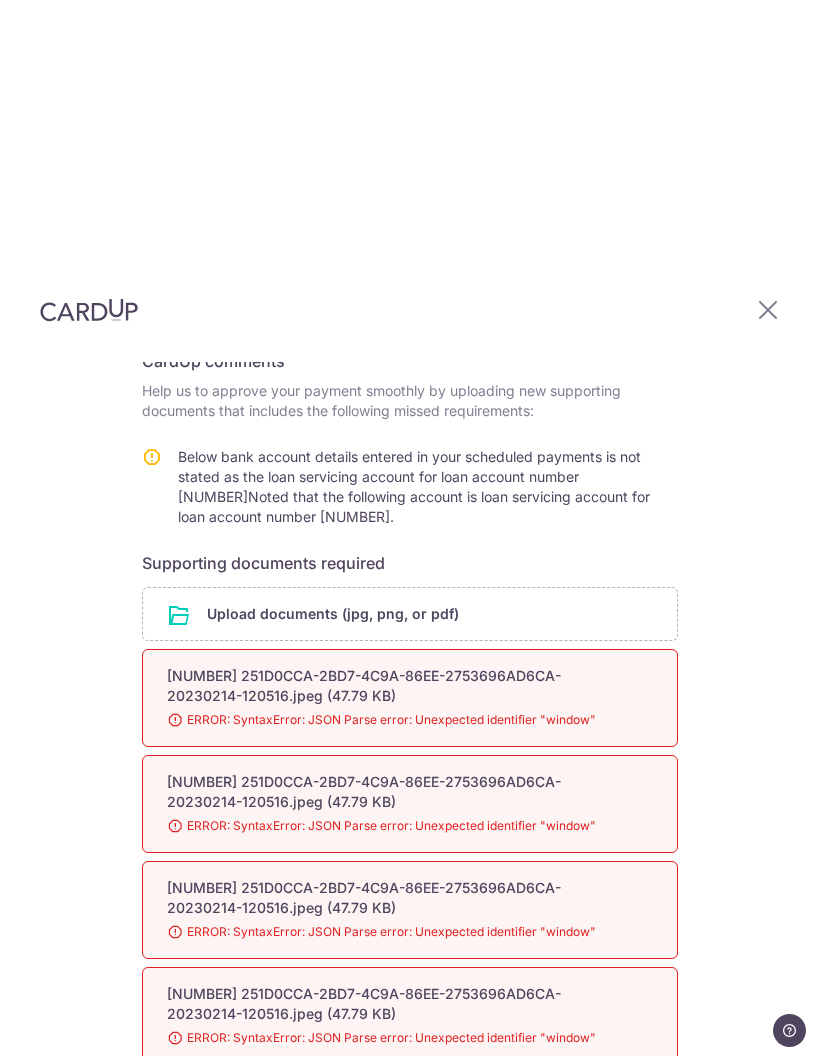 click at bounding box center (410, 614) 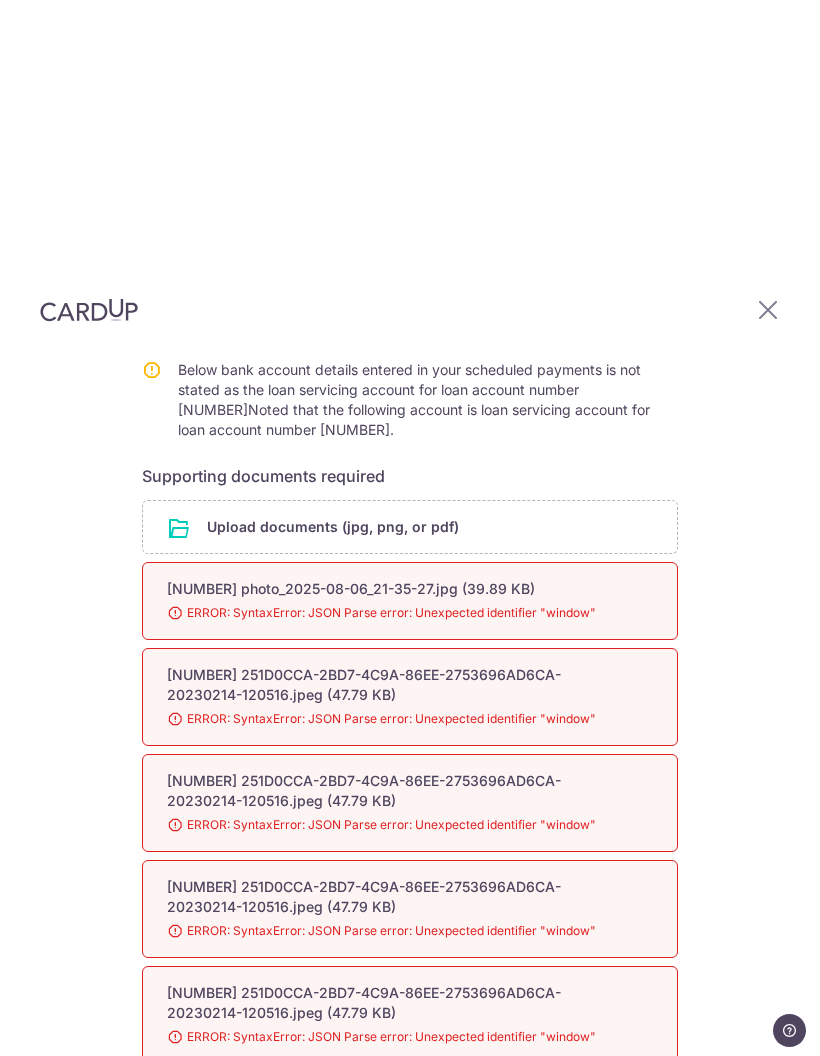 scroll, scrollTop: 413, scrollLeft: 0, axis: vertical 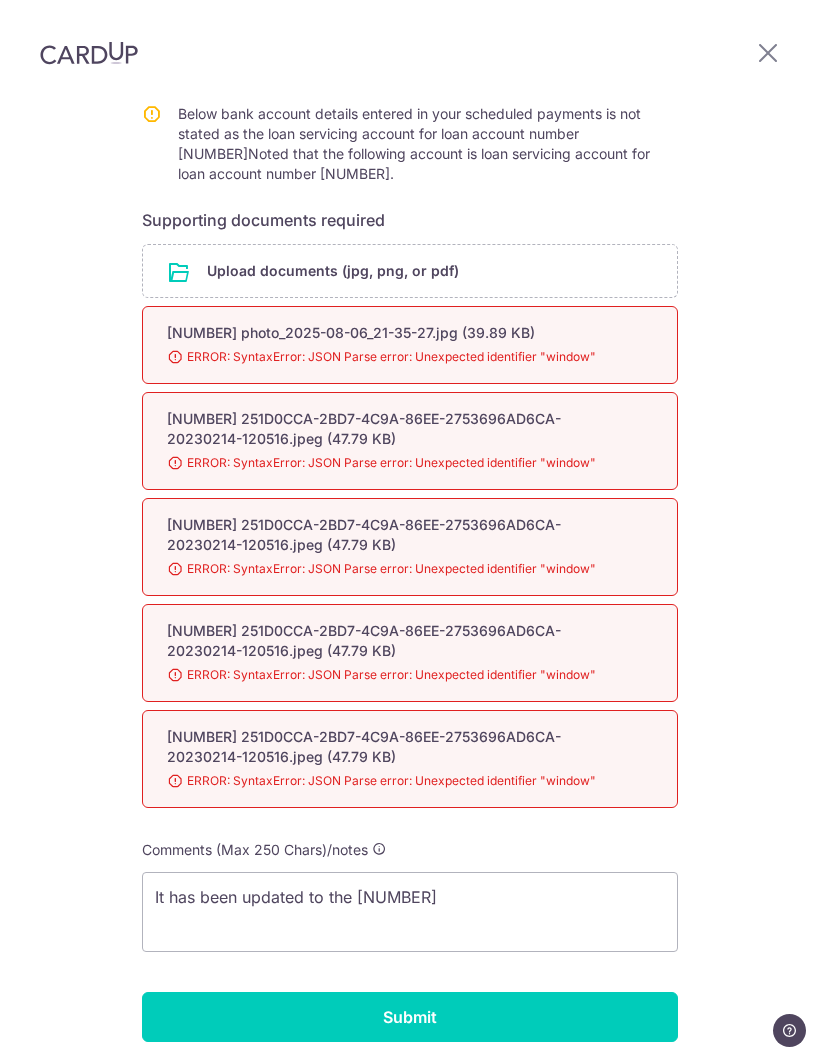 click on "Submit" at bounding box center (410, 1017) 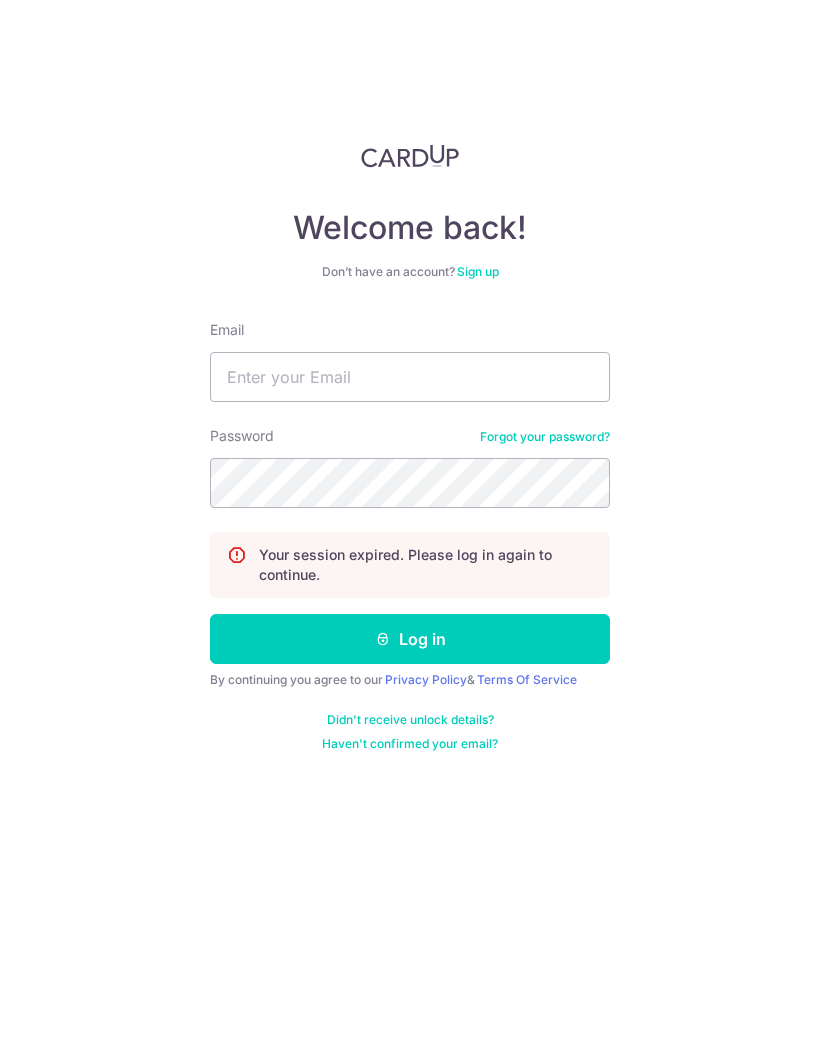 scroll, scrollTop: 0, scrollLeft: 0, axis: both 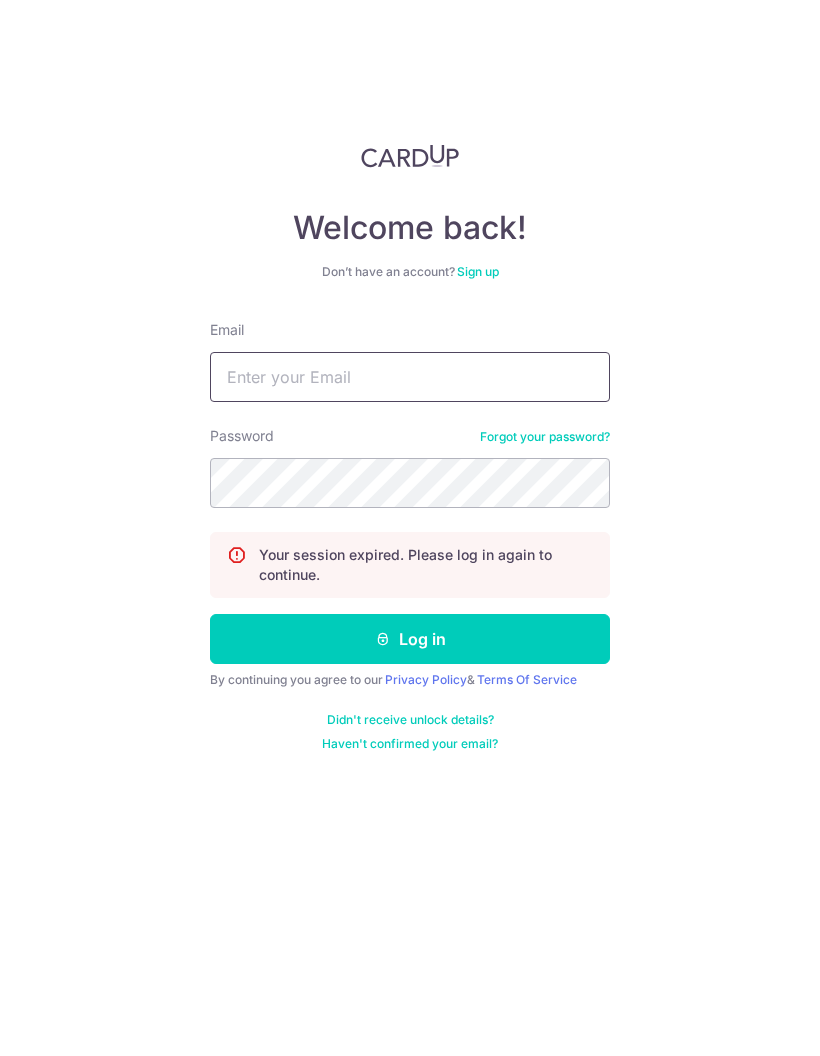 click on "Email" at bounding box center (410, 377) 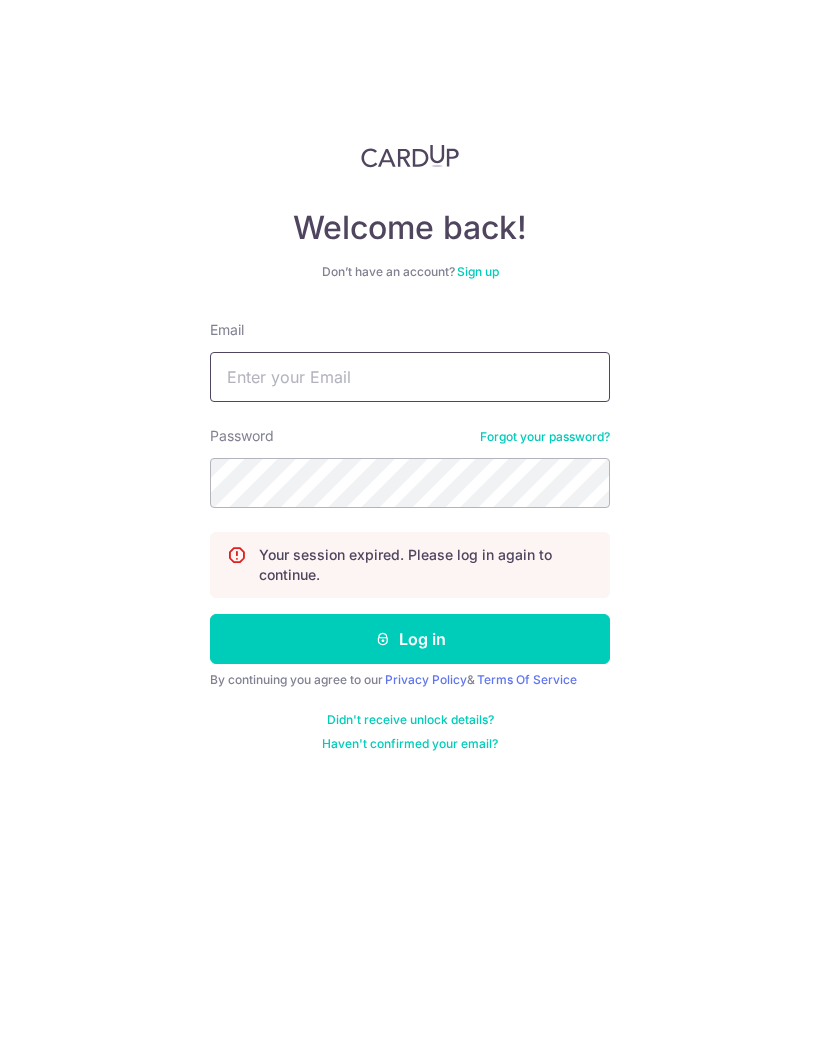 type on "[USERNAME]@[DOMAIN]" 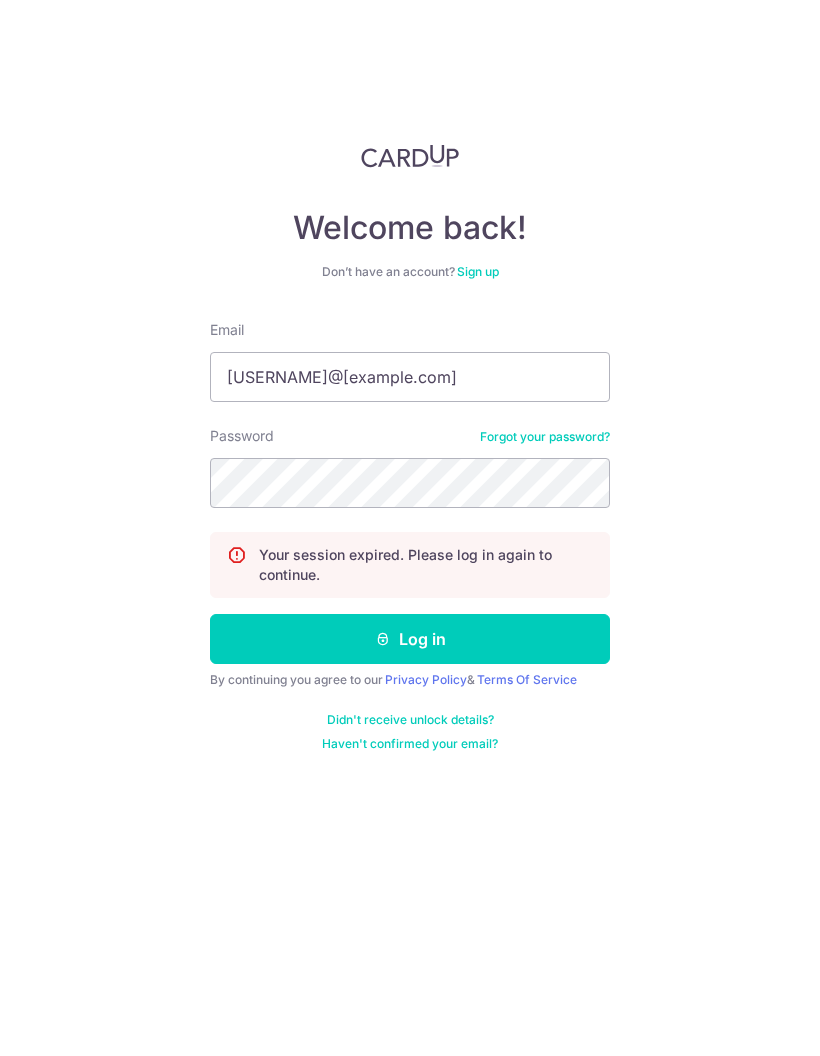 click on "Log in" at bounding box center (410, 639) 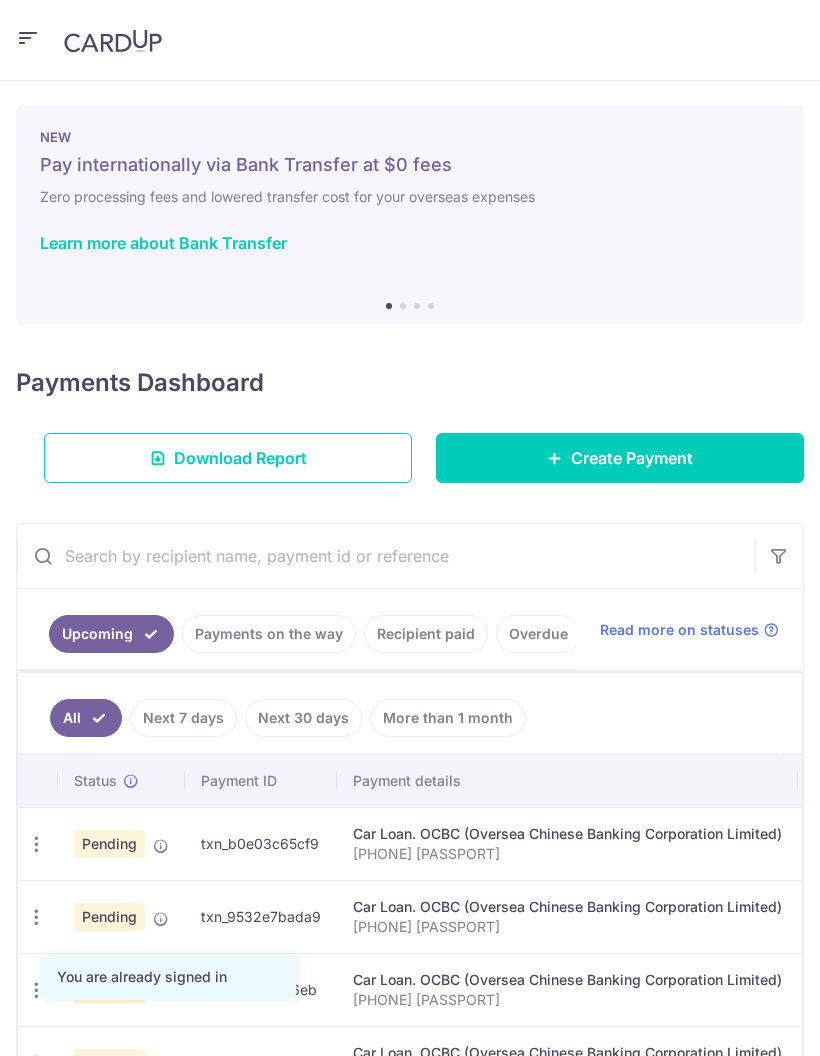 scroll, scrollTop: 0, scrollLeft: 0, axis: both 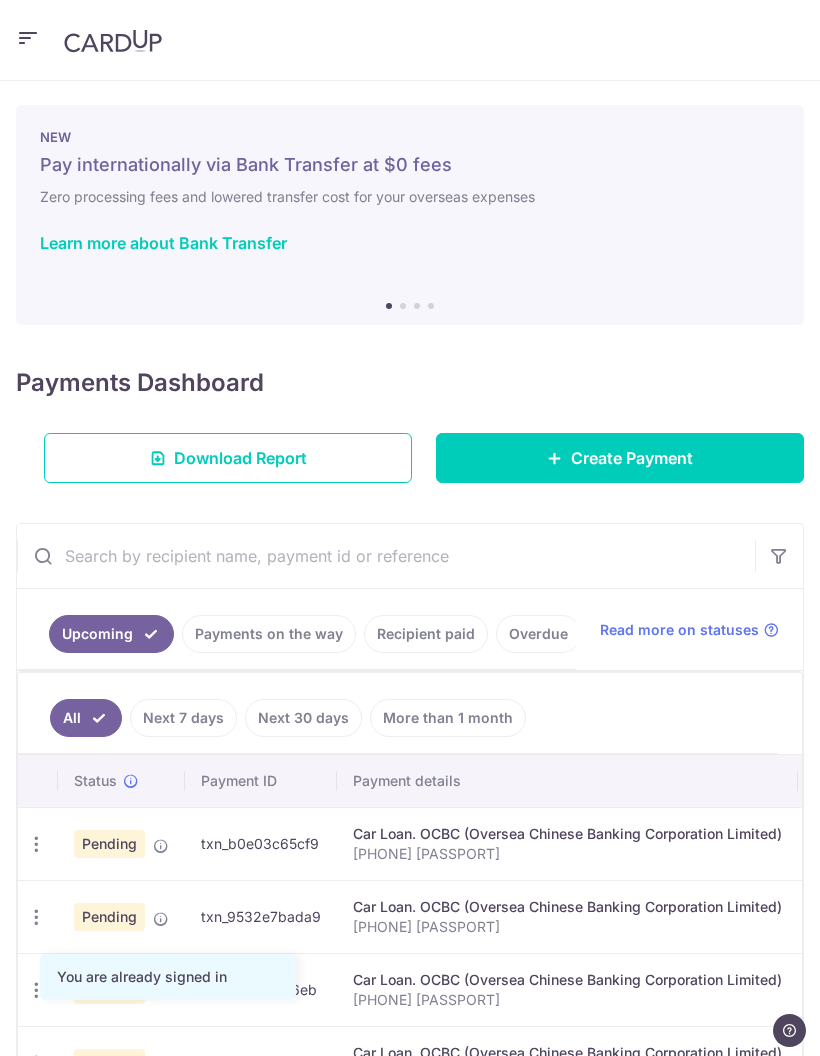 click at bounding box center (36, 844) 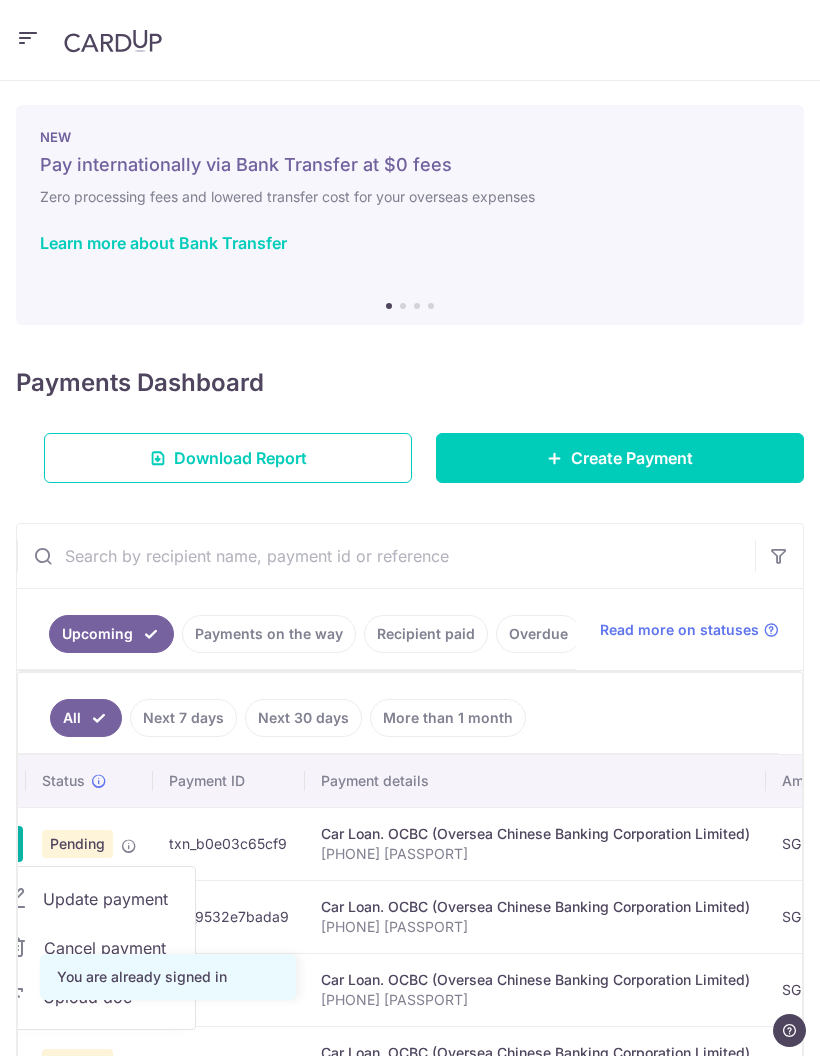 scroll, scrollTop: 0, scrollLeft: 34, axis: horizontal 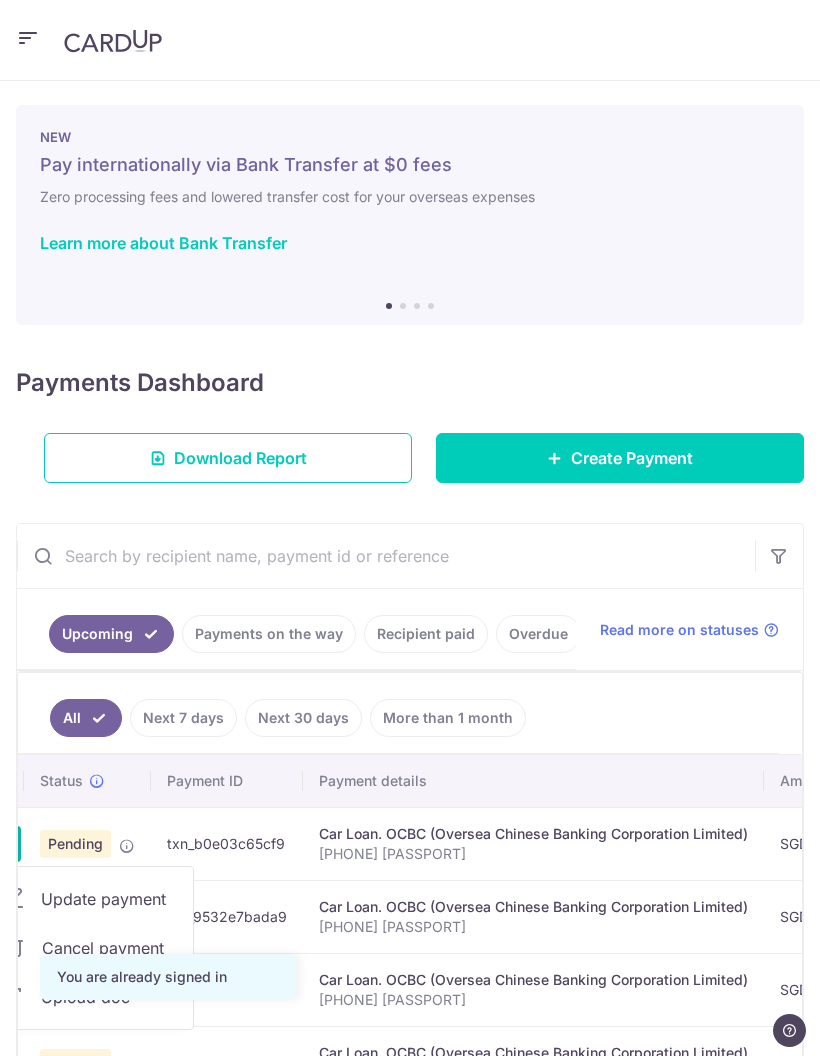 click on "Upload doc" at bounding box center (89, 997) 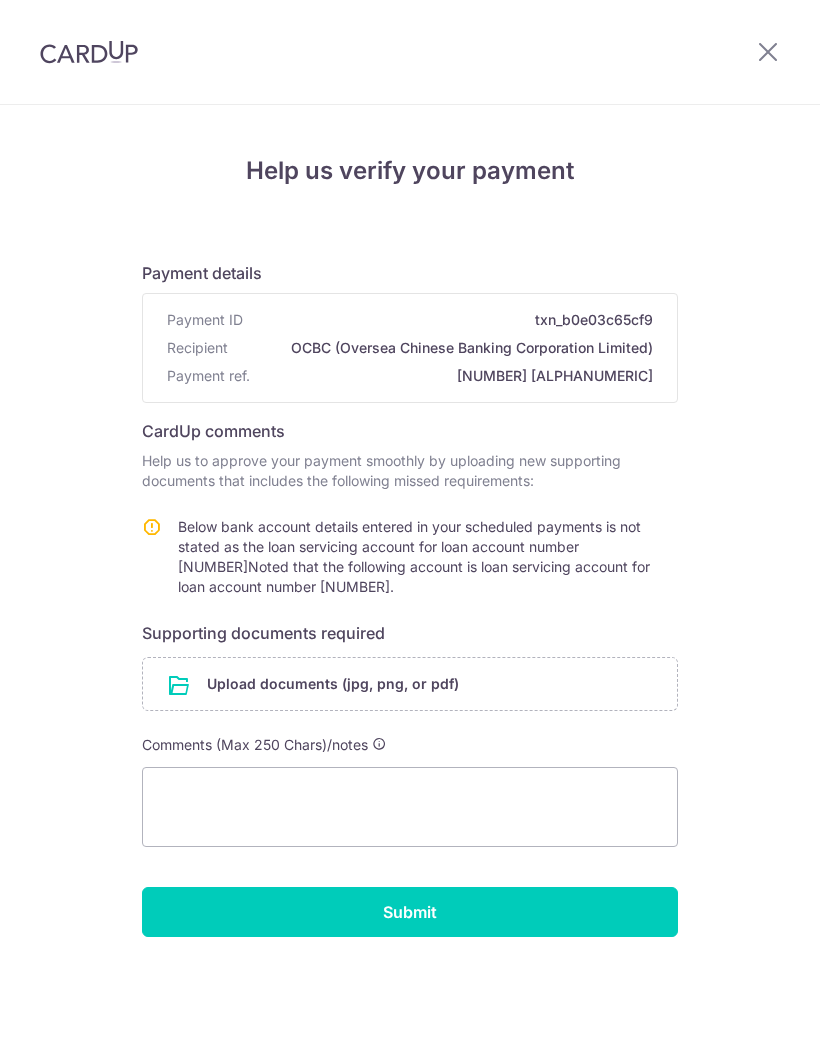 scroll, scrollTop: 0, scrollLeft: 0, axis: both 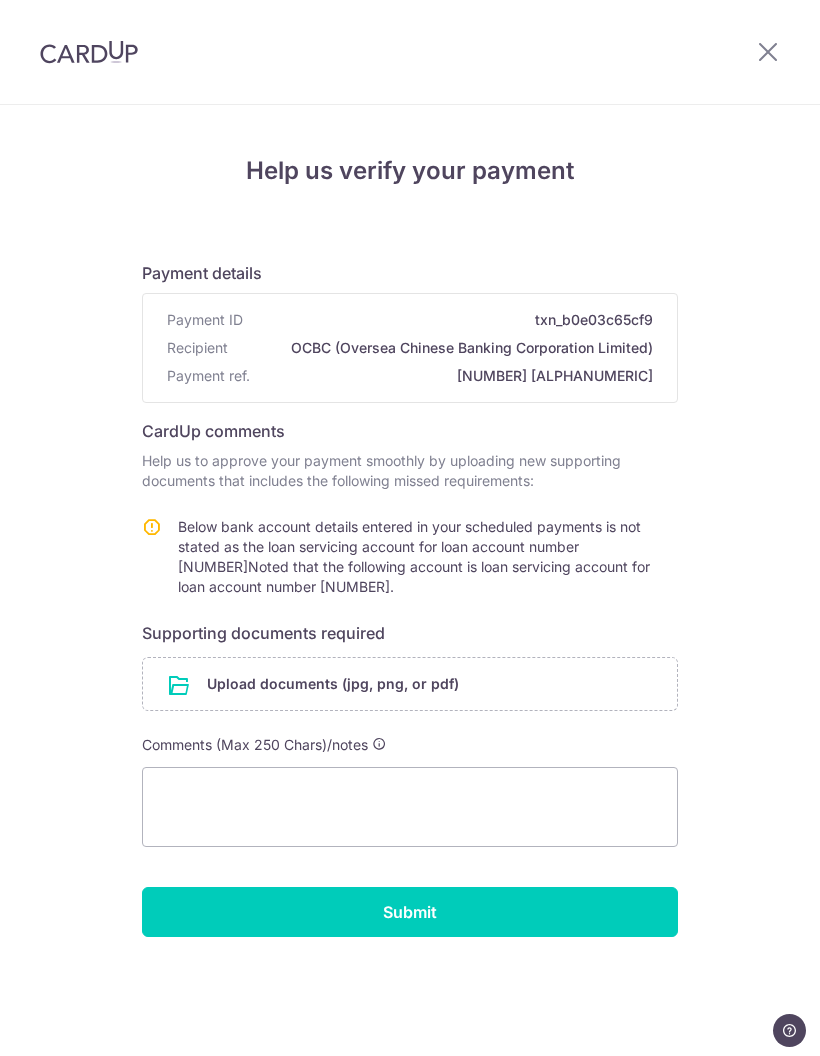 click at bounding box center [410, 684] 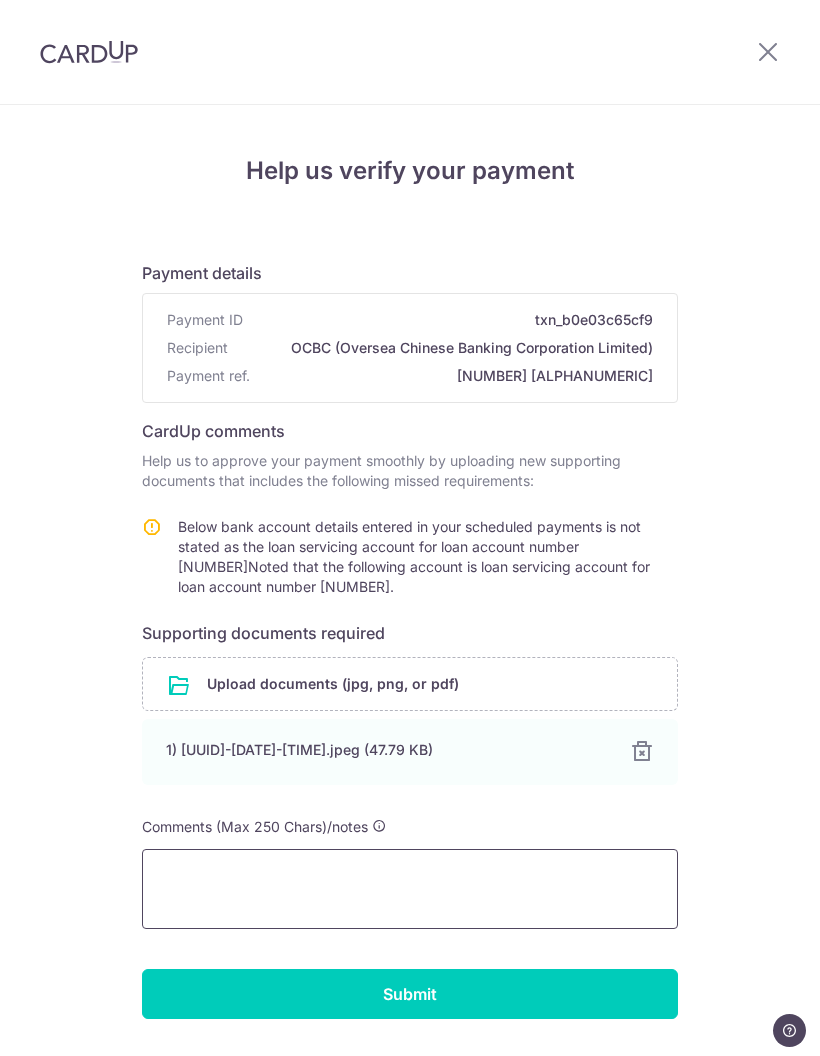 click at bounding box center [410, 889] 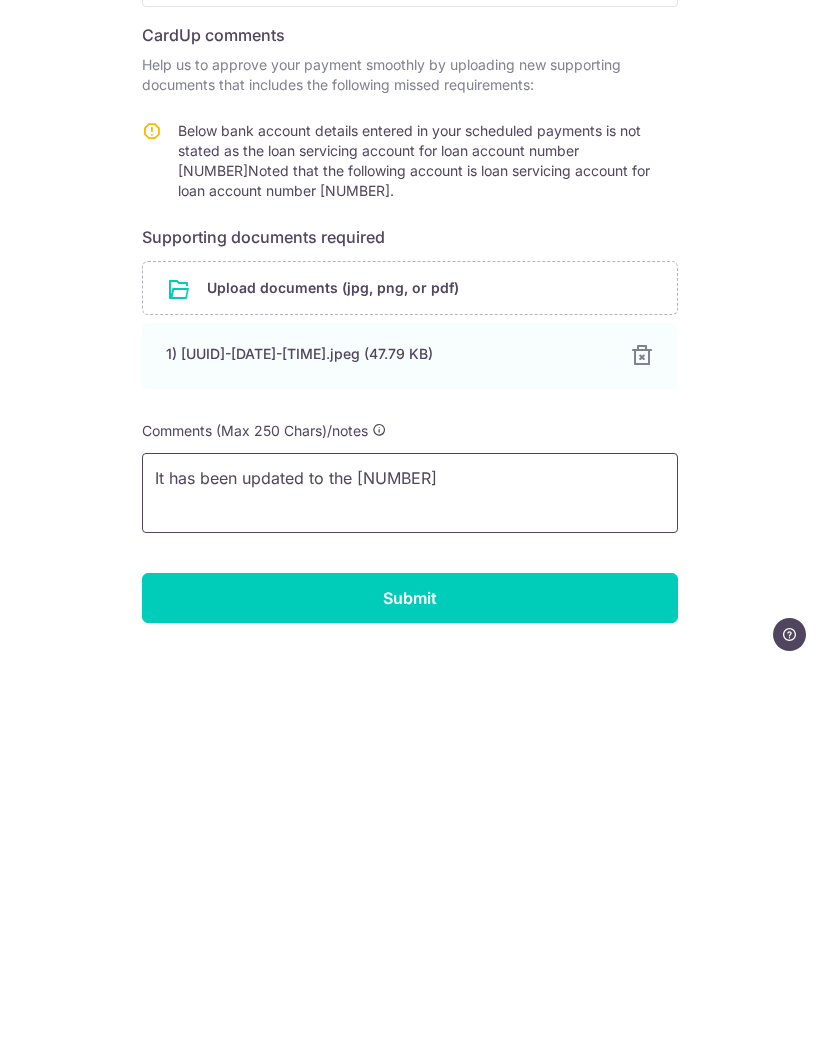 type on "It has been updated to the 625858956001" 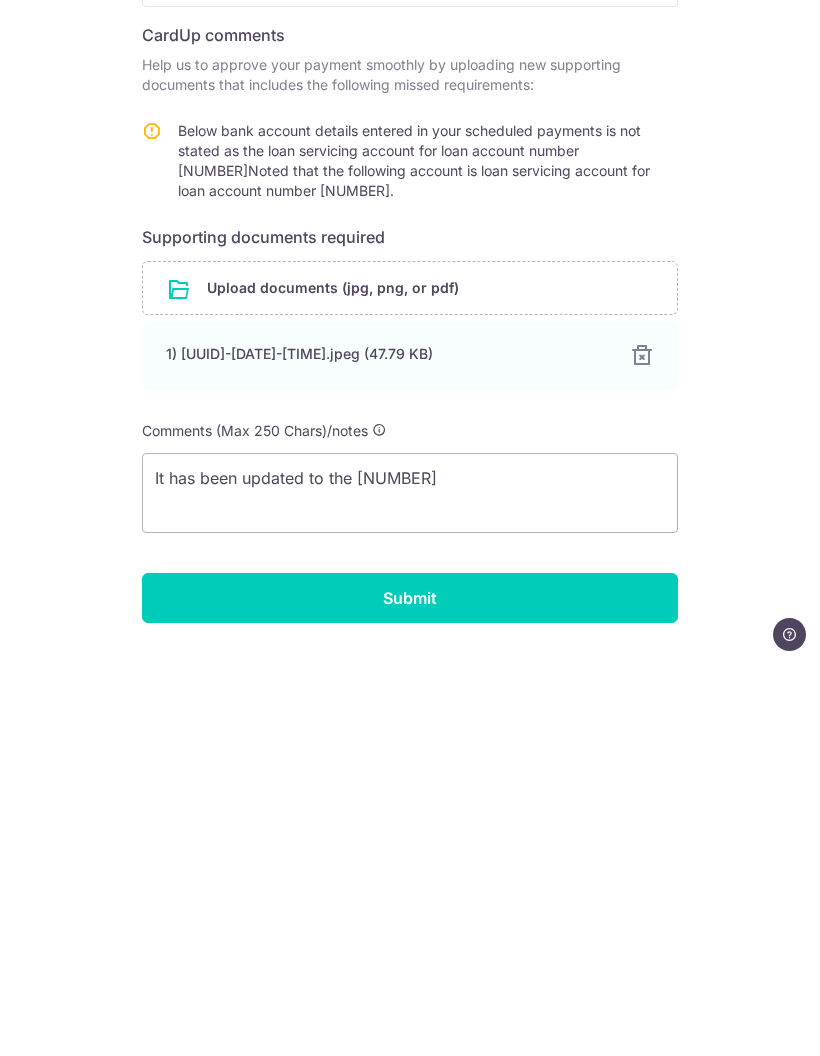 click on "Submit" at bounding box center [410, 994] 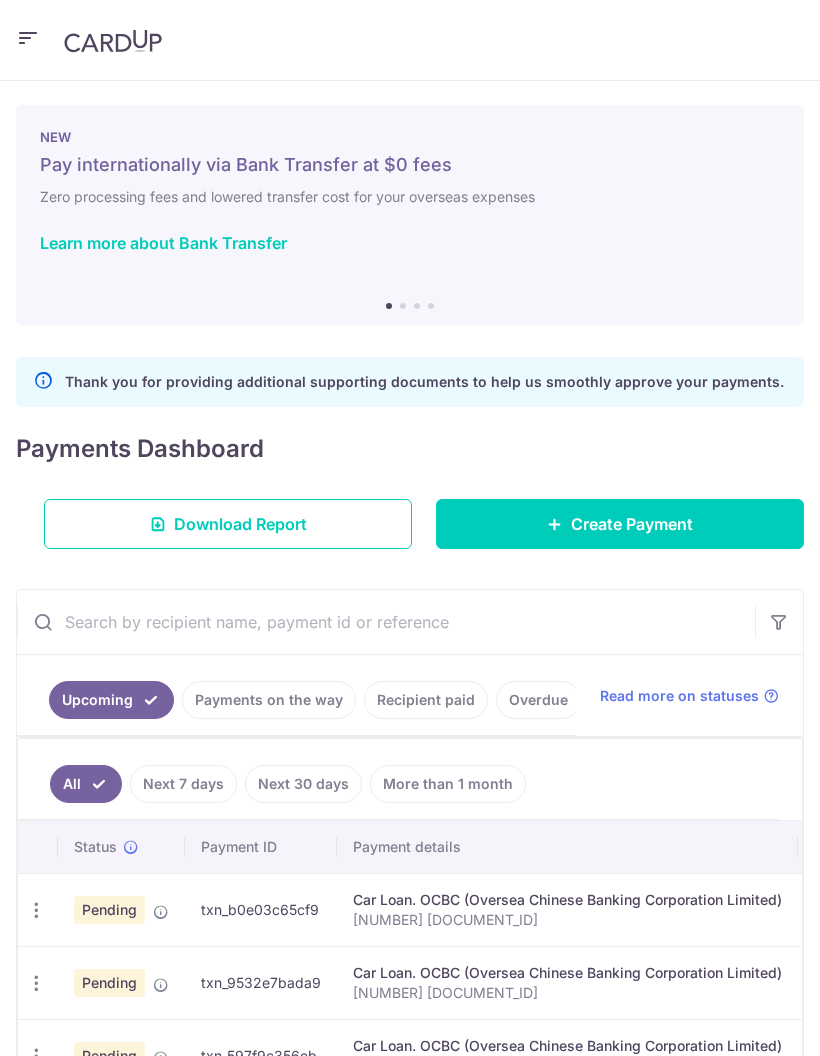 scroll, scrollTop: 0, scrollLeft: 0, axis: both 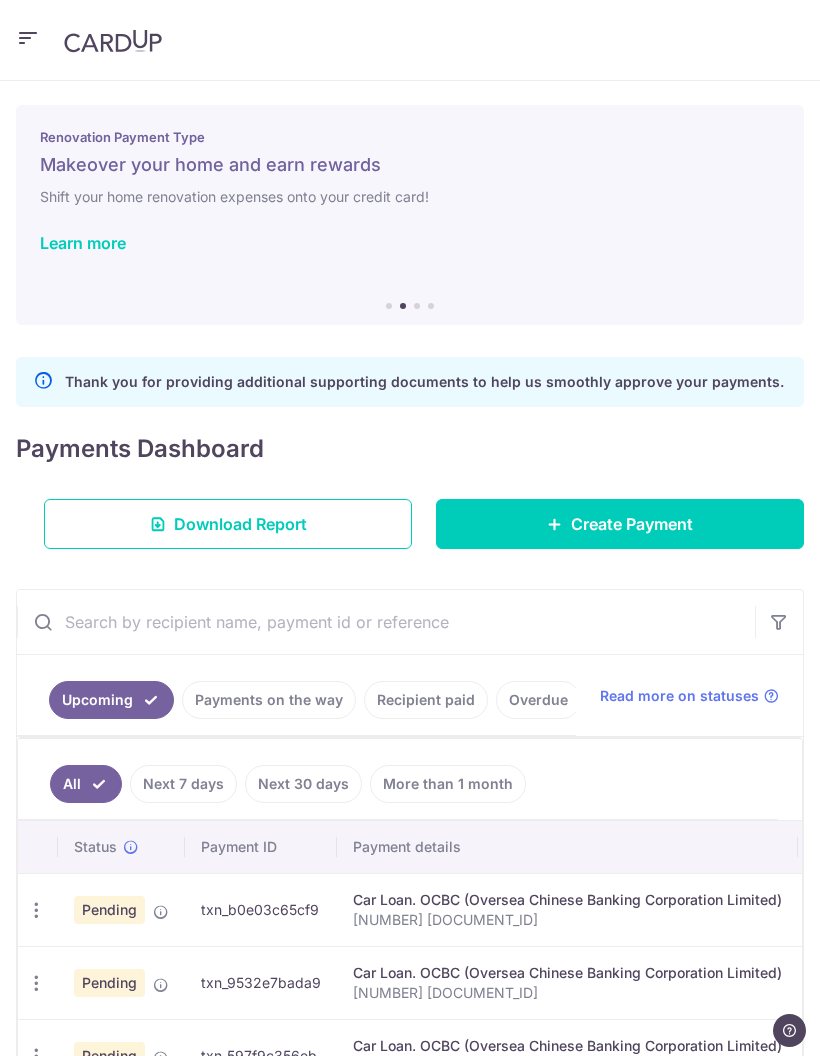 click at bounding box center [36, 910] 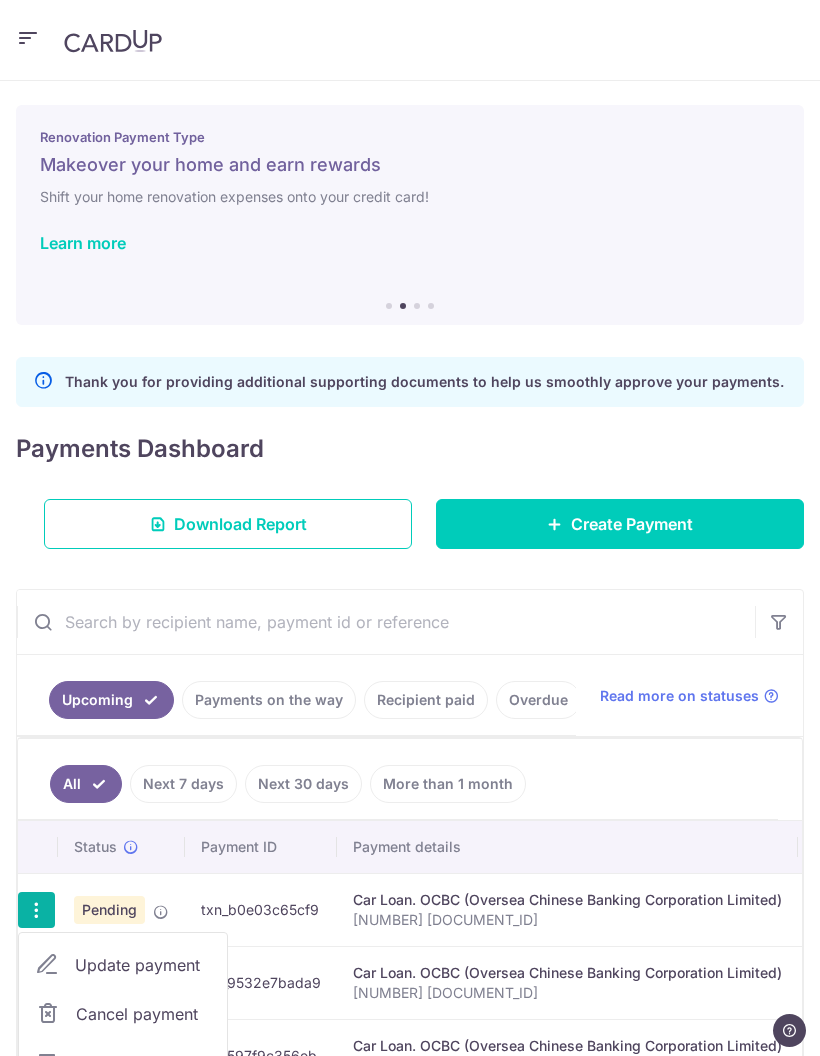 click on "Update payment" at bounding box center (143, 965) 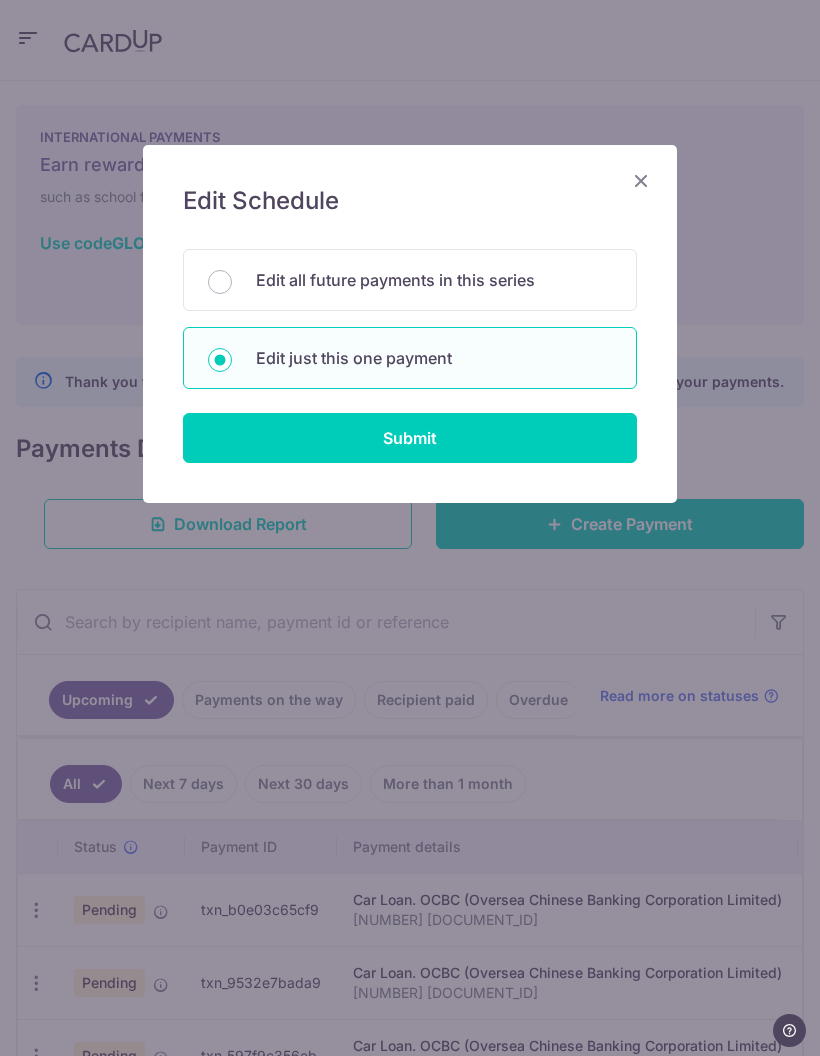 click on "Submit" at bounding box center (410, 438) 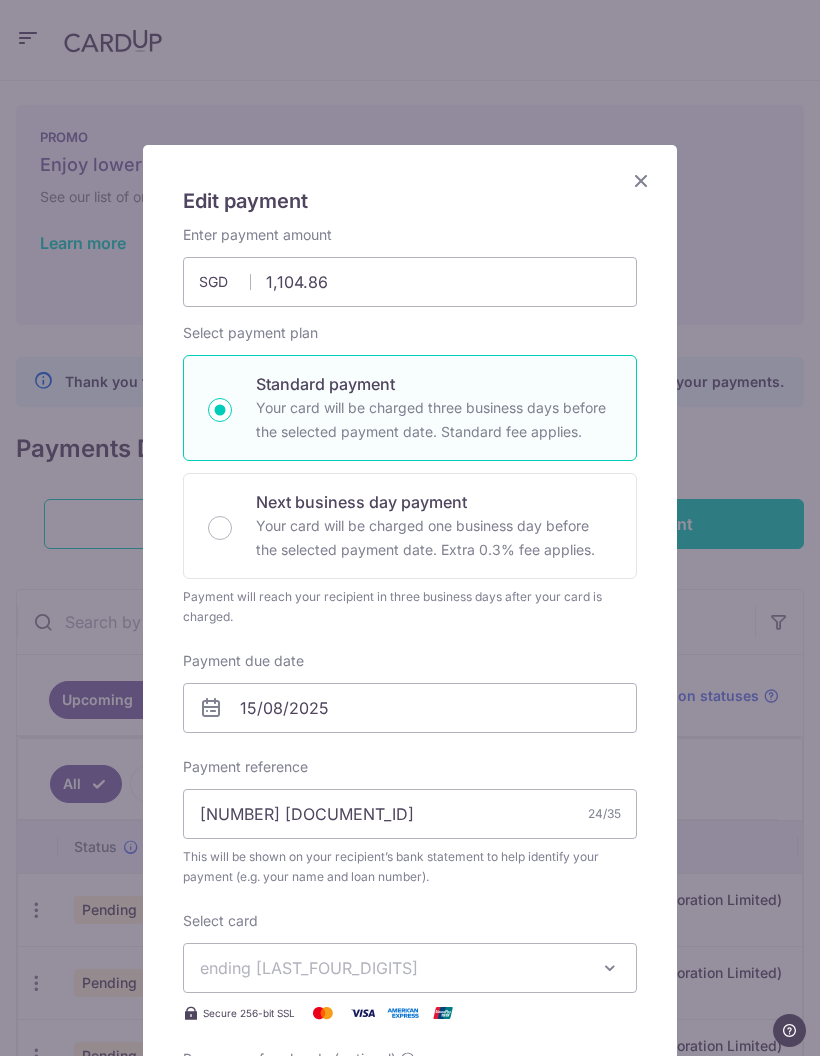scroll, scrollTop: 0, scrollLeft: 0, axis: both 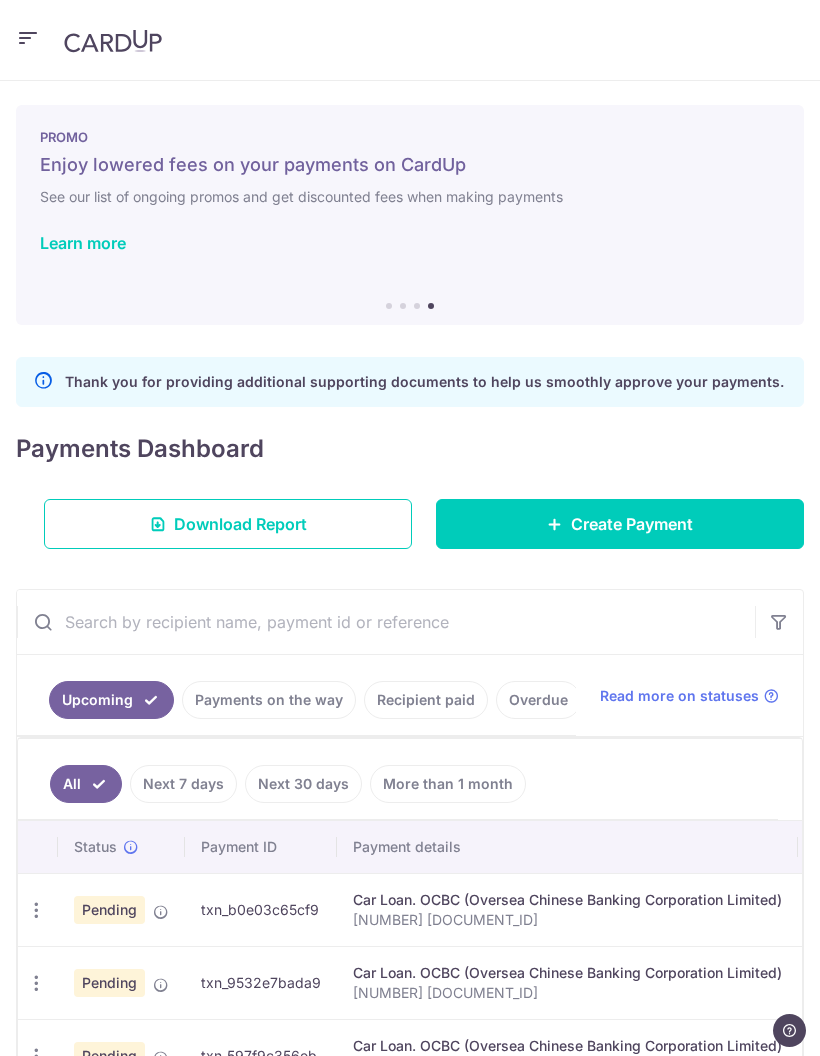 click at bounding box center [36, 910] 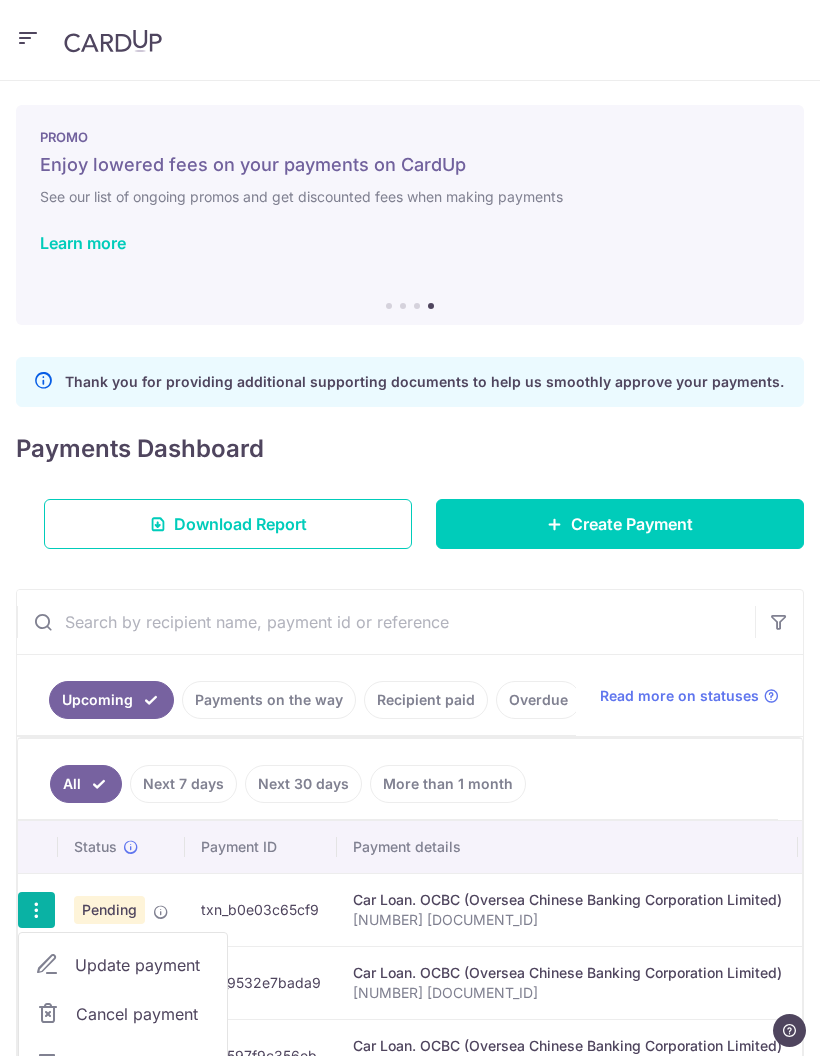click on "Update payment" at bounding box center [143, 965] 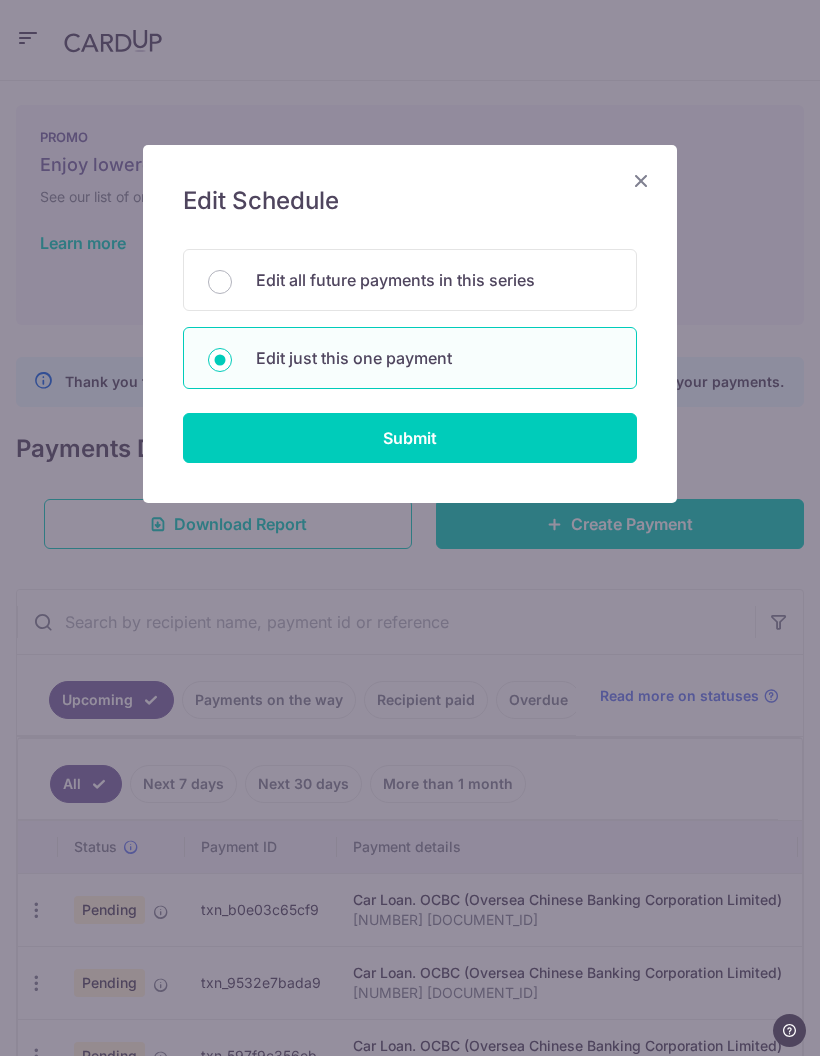 click on "Edit all future payments in this series" at bounding box center [220, 282] 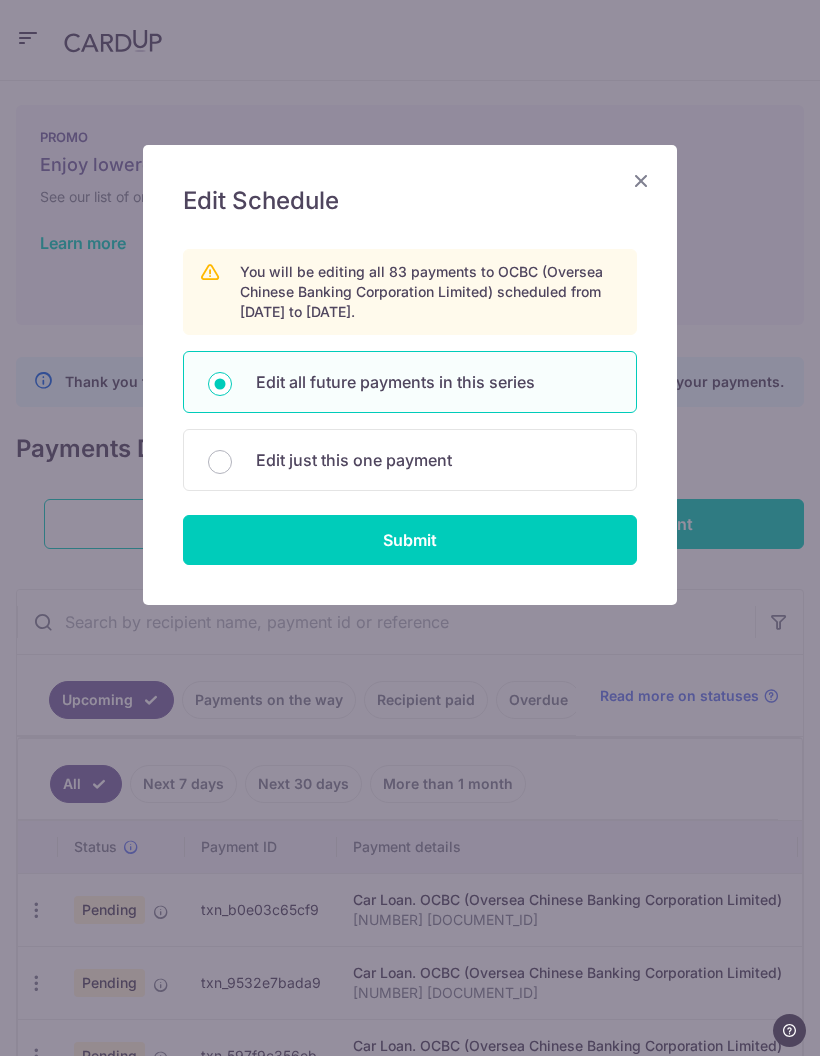 click on "Submit" at bounding box center (410, 540) 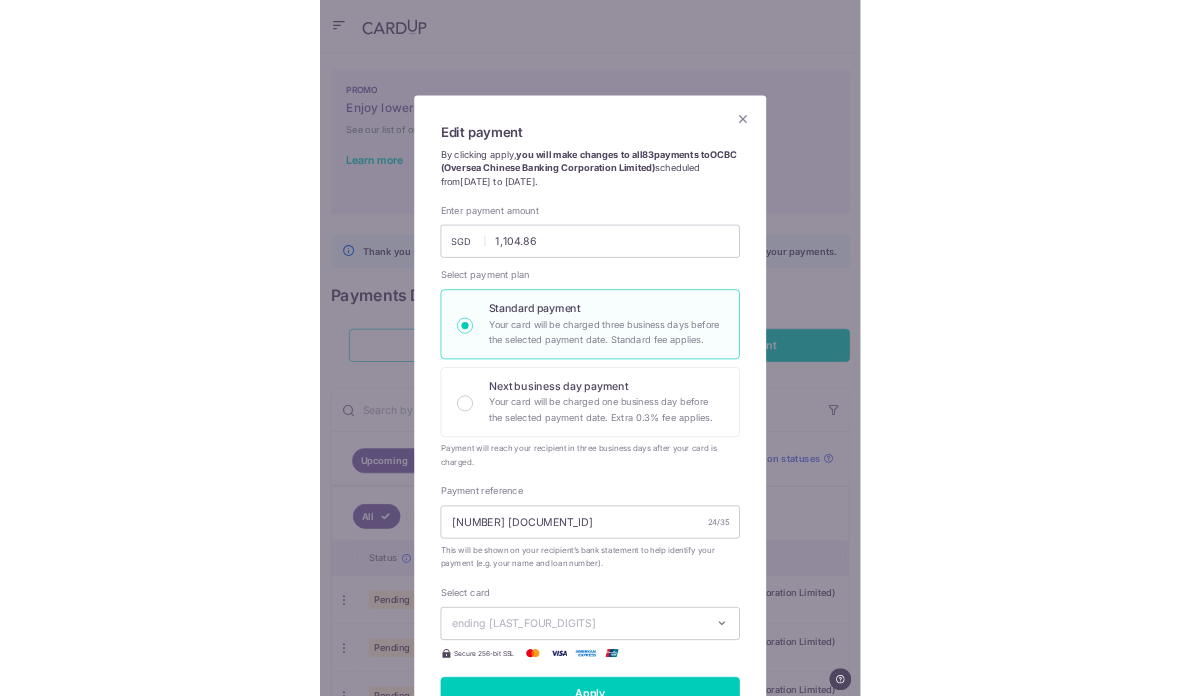 scroll, scrollTop: 0, scrollLeft: 0, axis: both 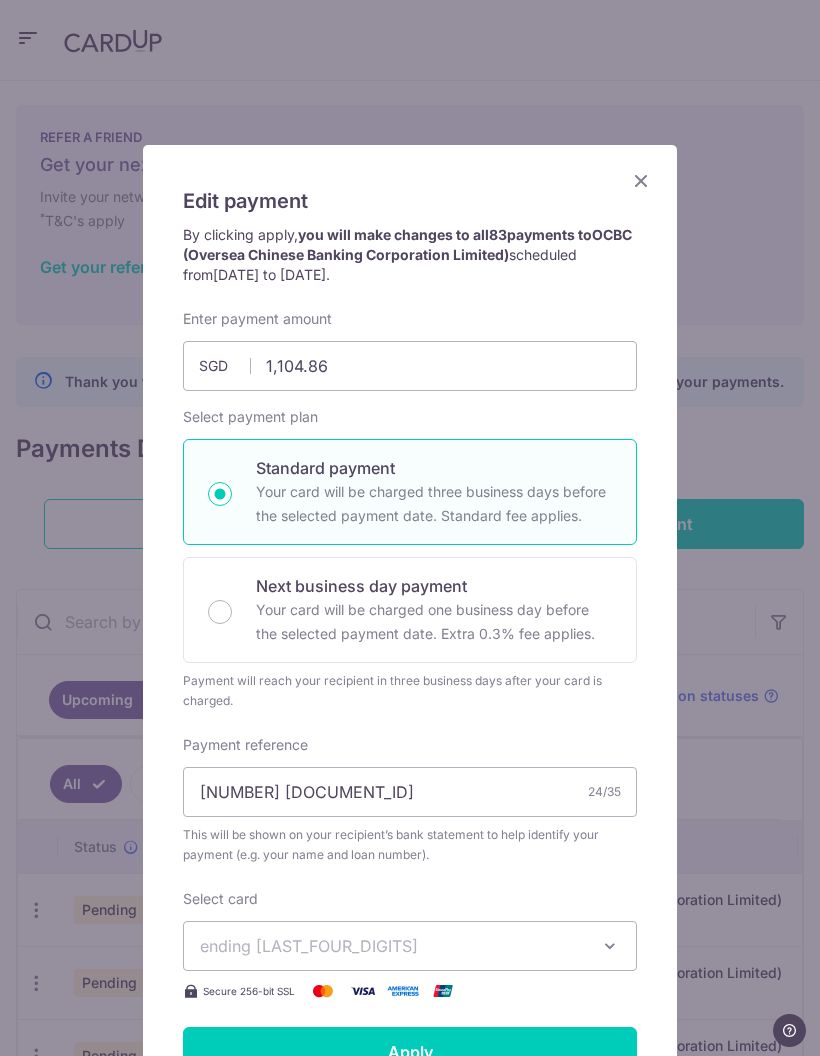 click at bounding box center [641, 180] 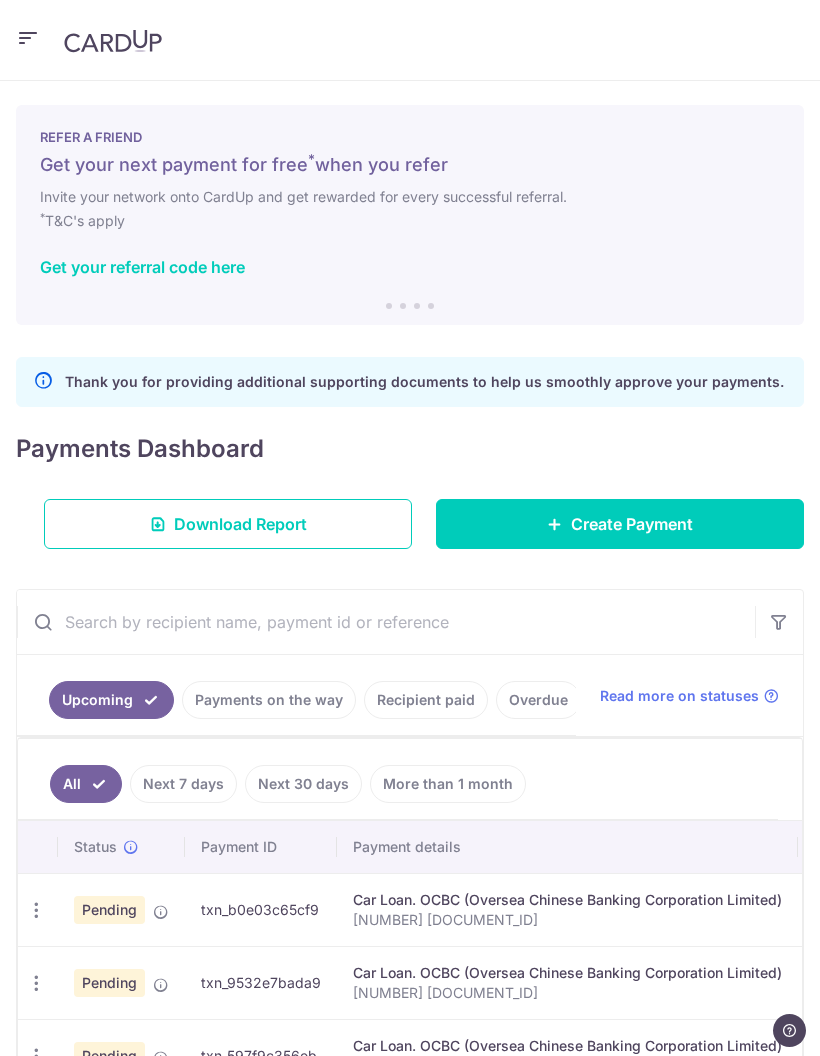 click on "574258483600000 SJB9995R" at bounding box center (567, 920) 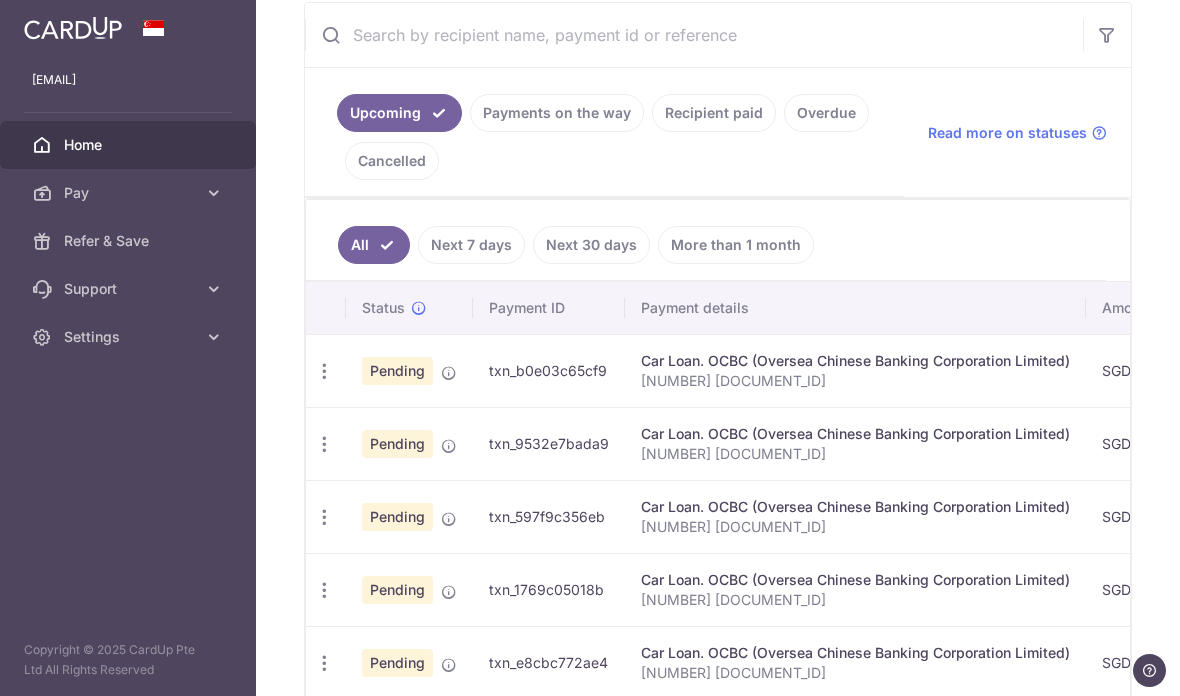 scroll, scrollTop: 458, scrollLeft: 0, axis: vertical 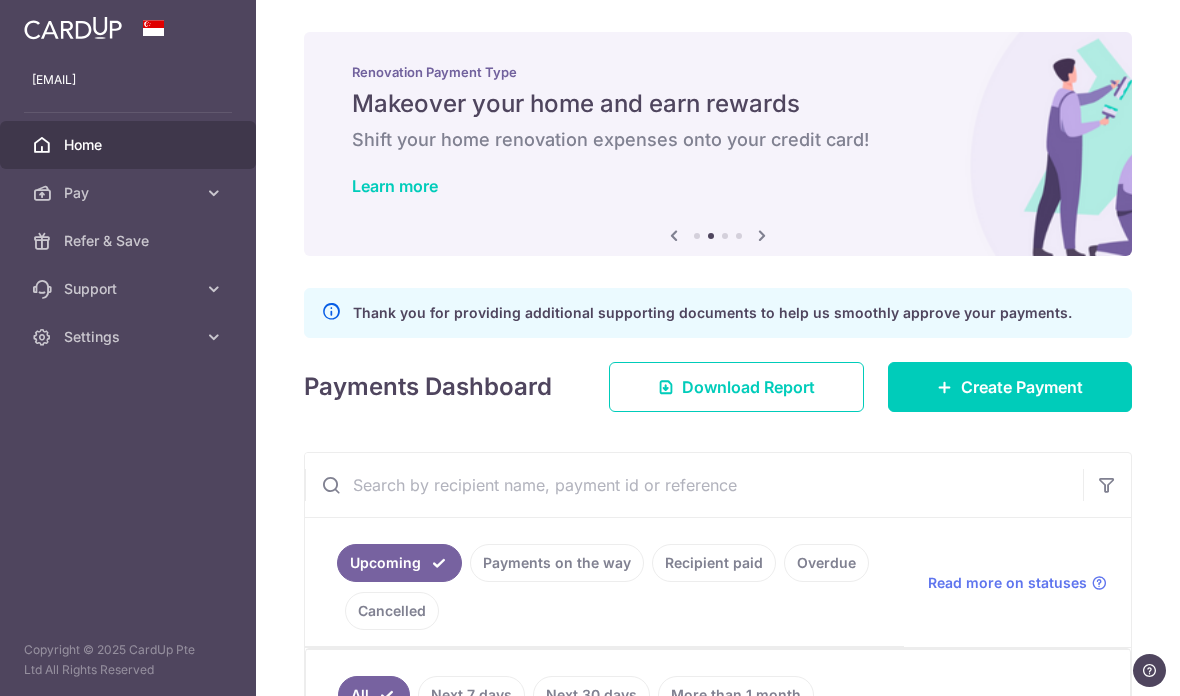 click at bounding box center (0, 0) 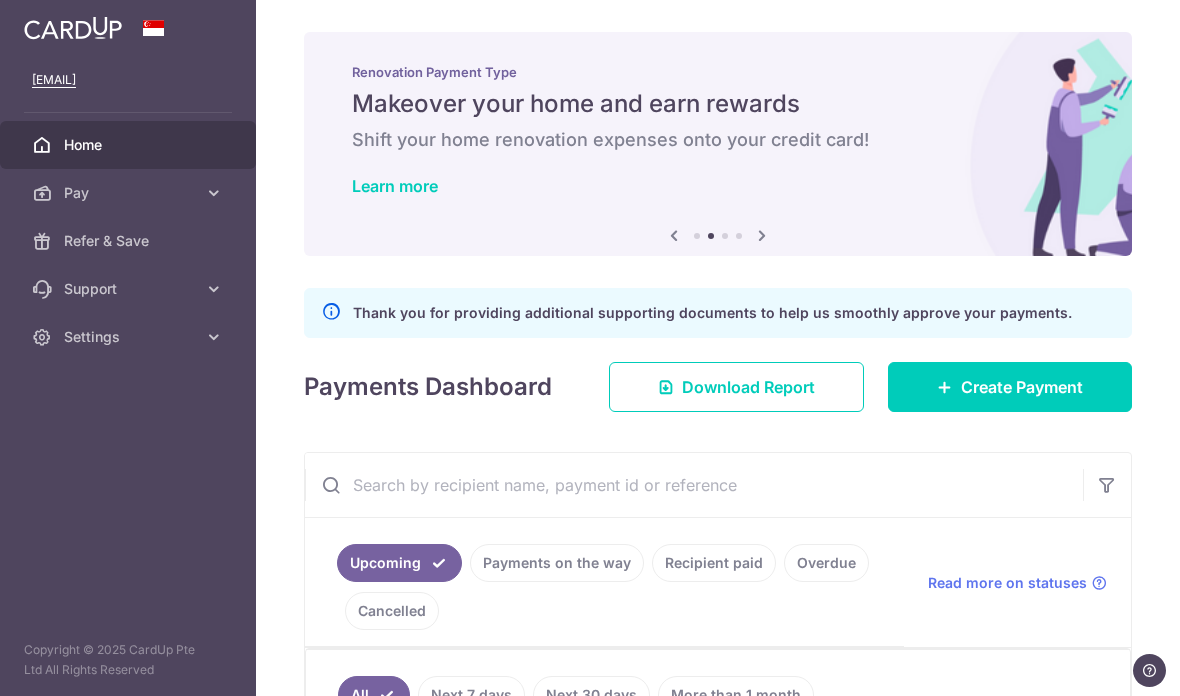 click at bounding box center (214, 193) 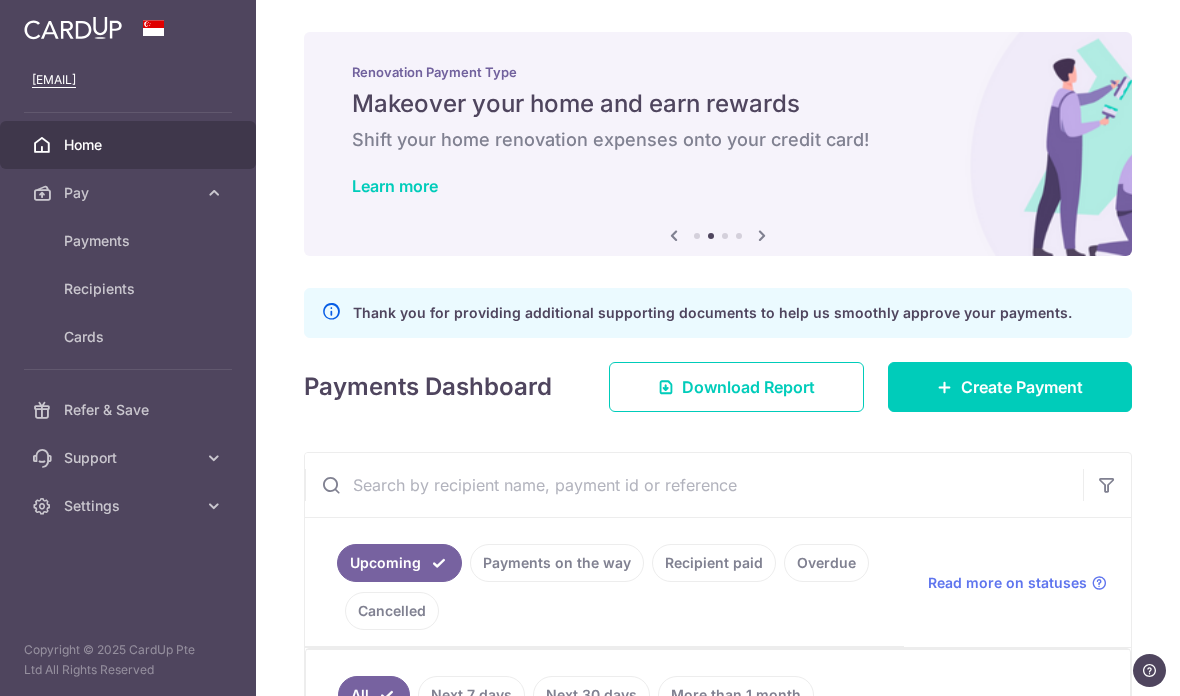 click on "Payments" at bounding box center [130, 241] 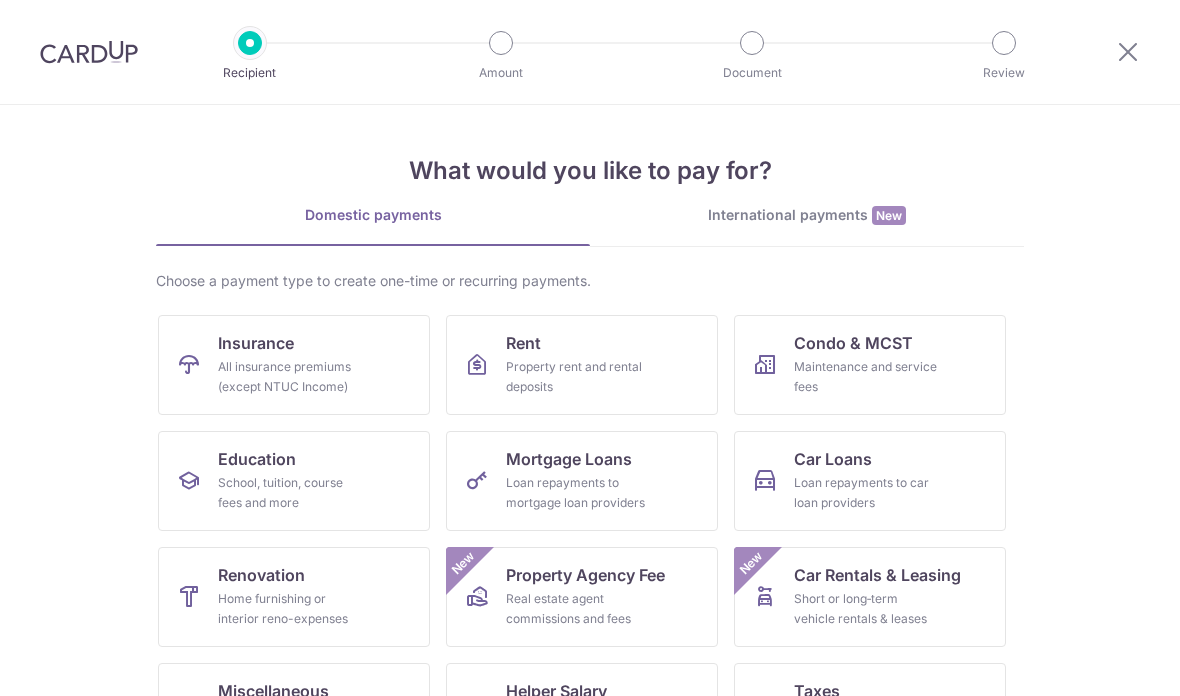 scroll, scrollTop: 0, scrollLeft: 0, axis: both 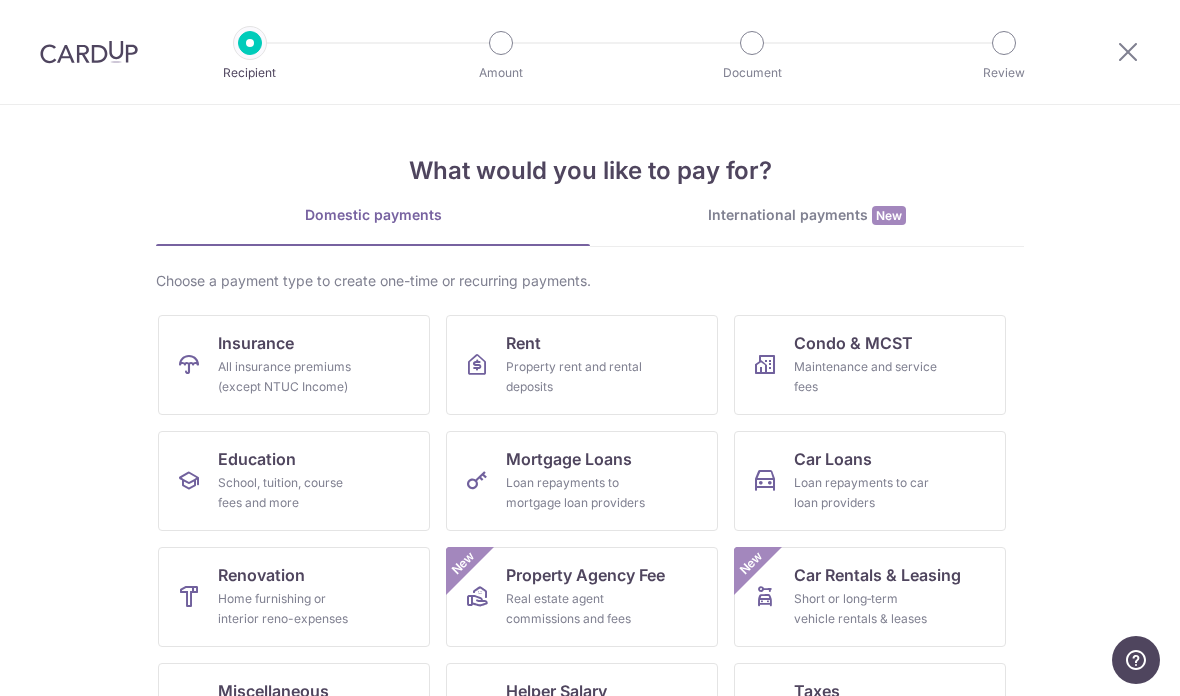 click on "Loan repayments to car loan providers" at bounding box center (866, 493) 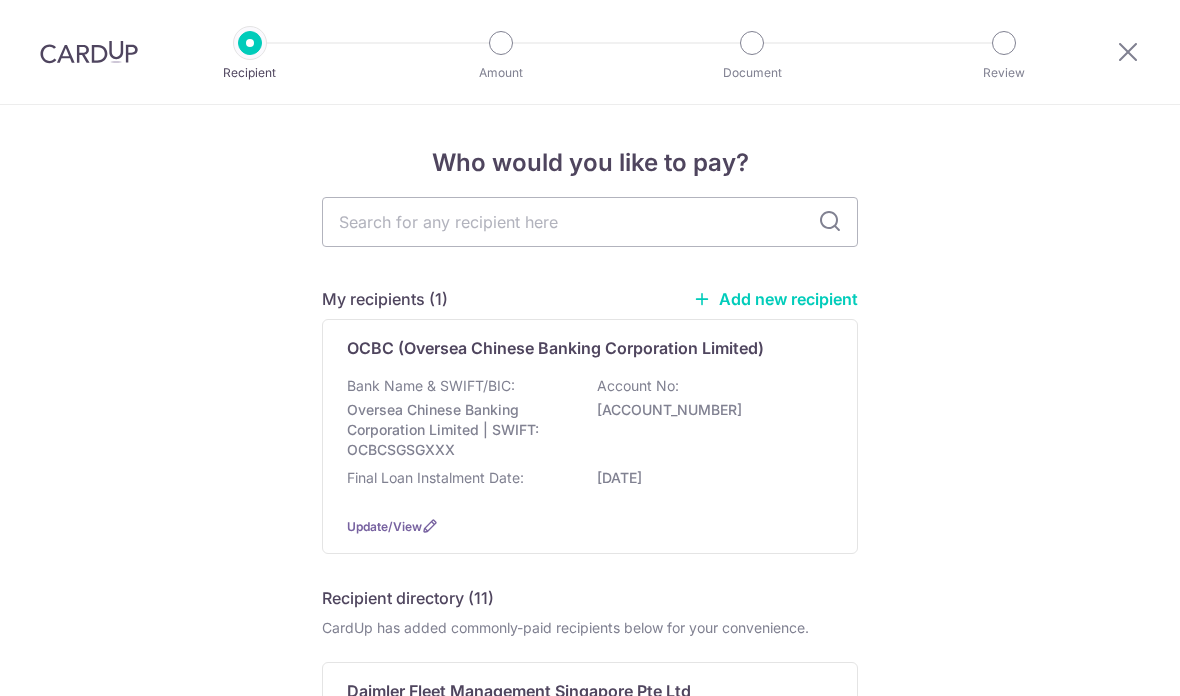 scroll, scrollTop: 0, scrollLeft: 0, axis: both 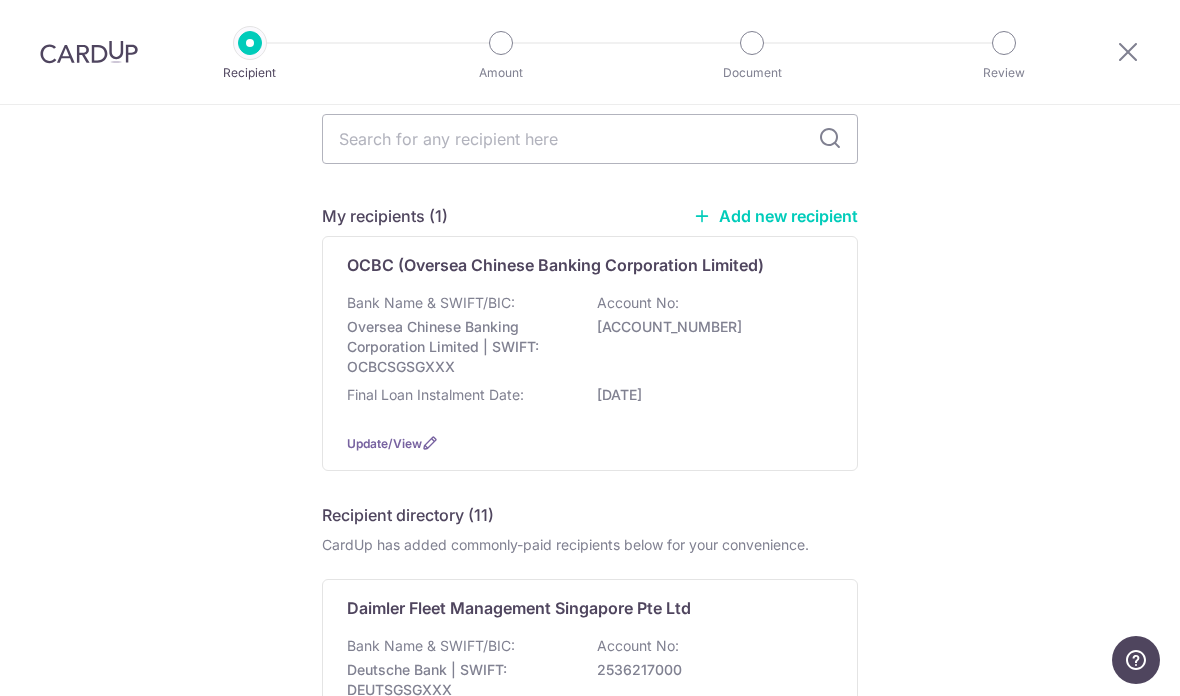 click on "OCBC (Oversea Chinese Banking Corporation Limited)
Bank Name & SWIFT/BIC:
Oversea Chinese Banking Corporation Limited | SWIFT: OCBCSGSGXXX
Account No:
[ACCOUNT_NUMBER]
Final Loan Instalment Date:
[DATE]
Update/View" at bounding box center (590, 353) 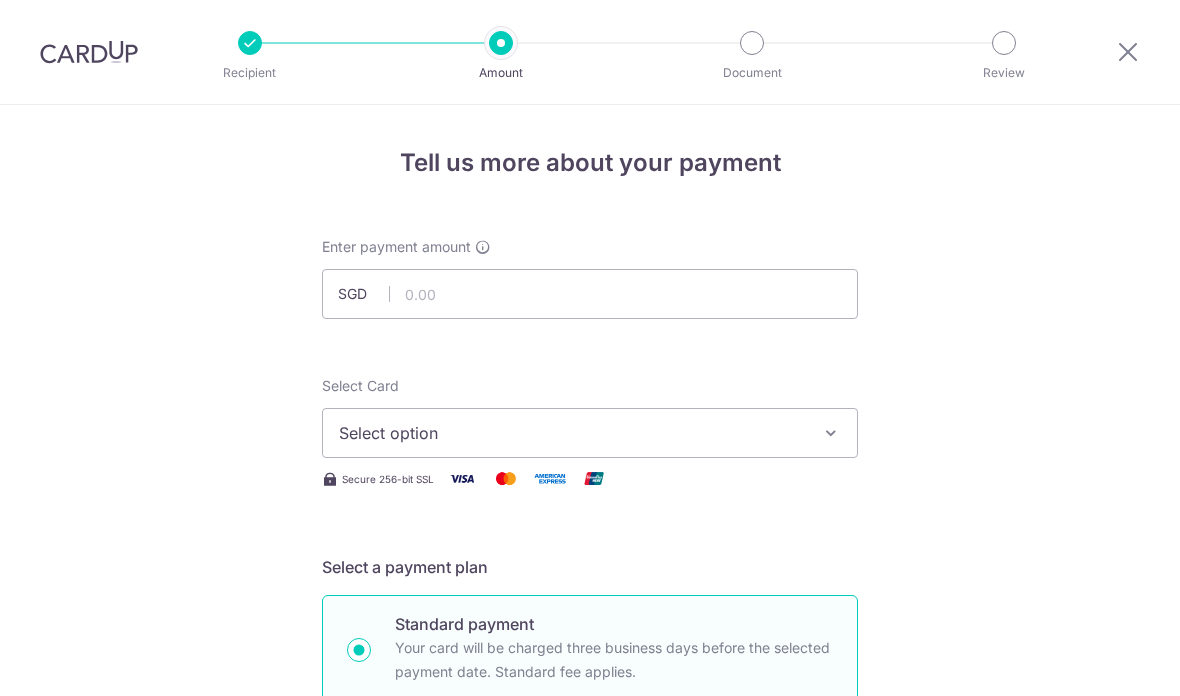 scroll, scrollTop: 0, scrollLeft: 0, axis: both 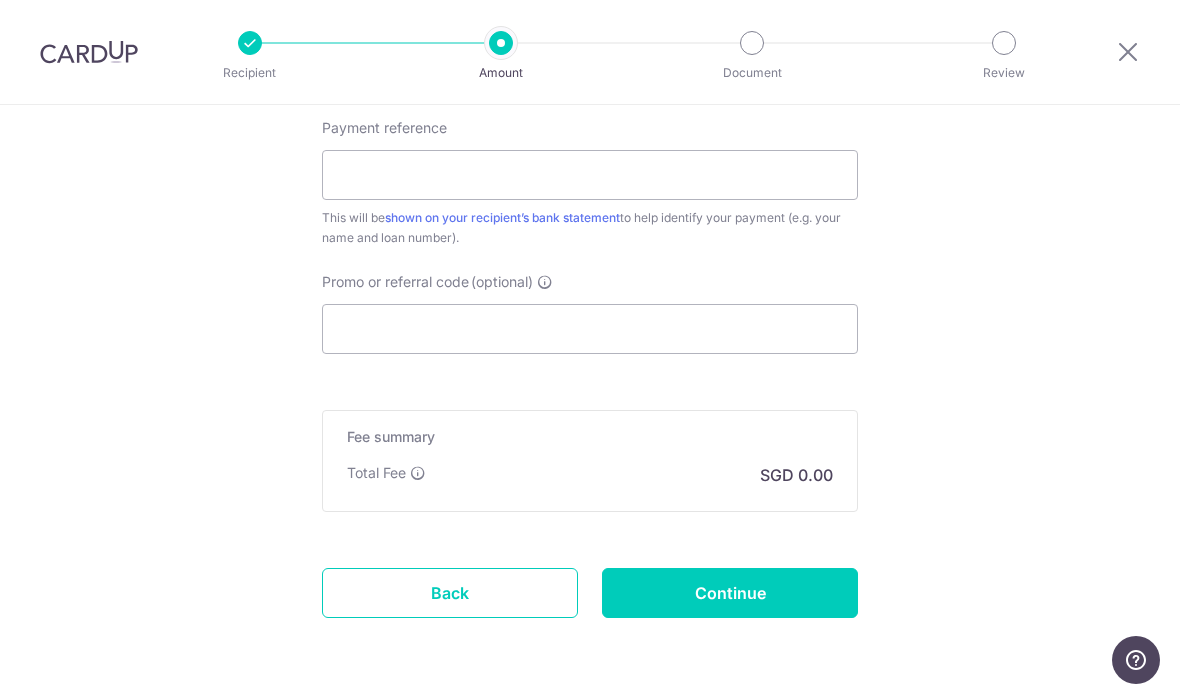 click on "Back" at bounding box center (450, 593) 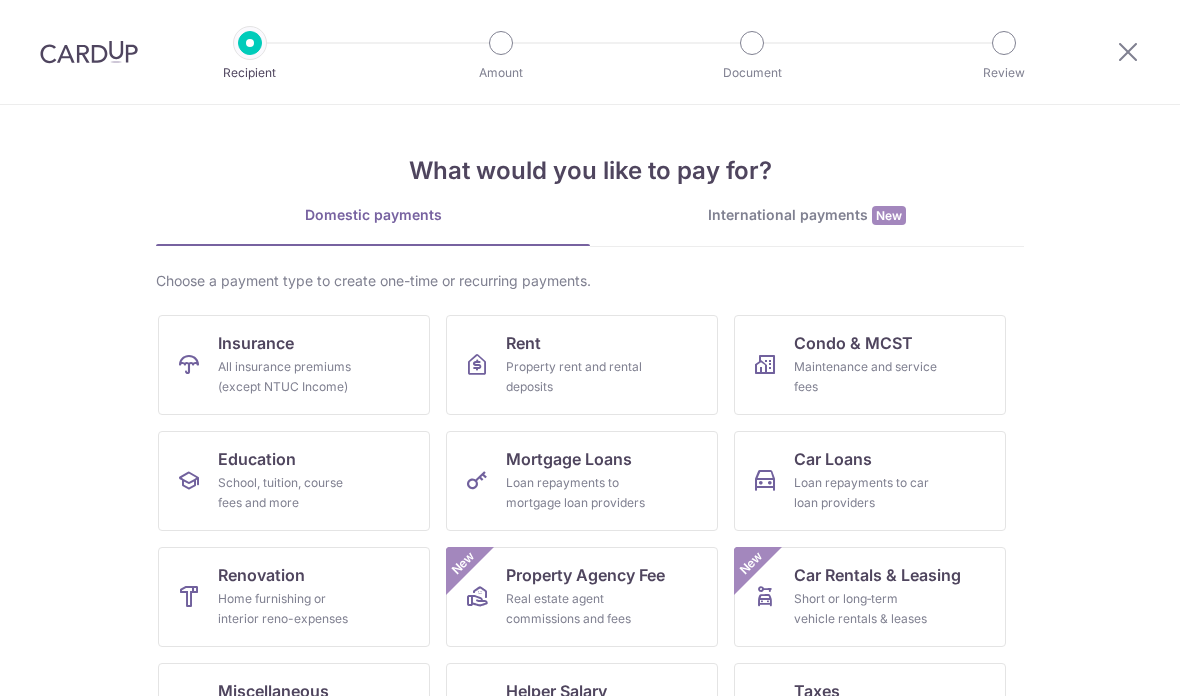 click on "Car Loans Loan repayments to car loan providers" at bounding box center [870, 481] 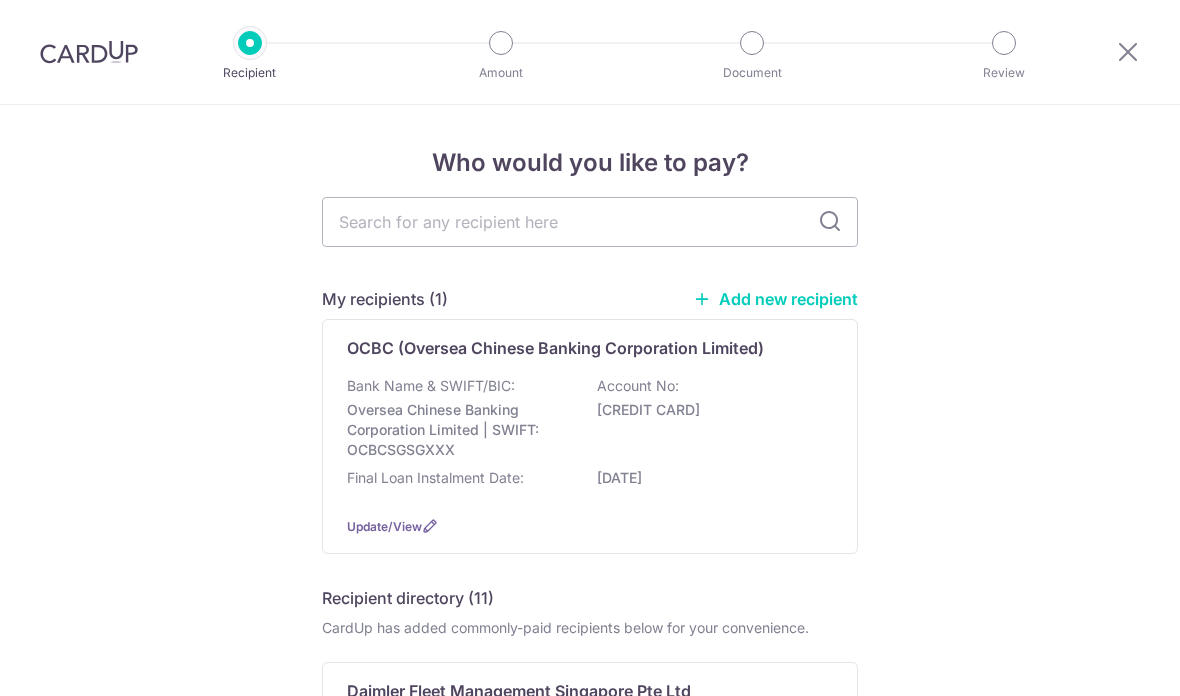 scroll, scrollTop: 0, scrollLeft: 0, axis: both 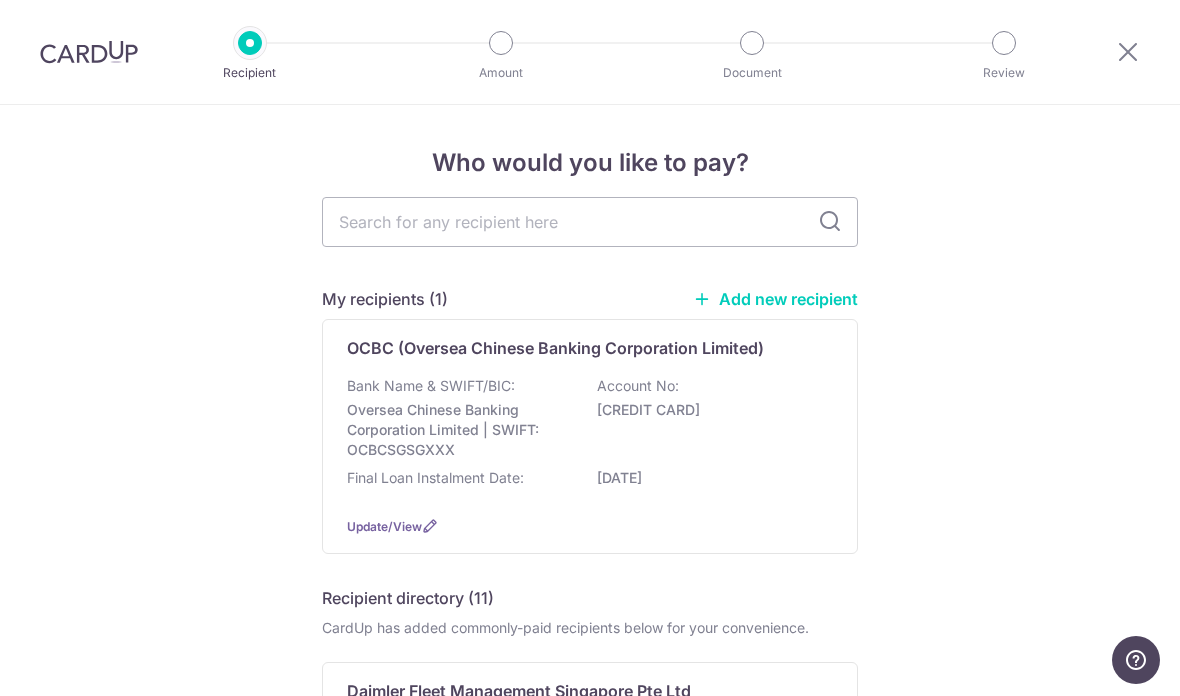click on "Update/View" at bounding box center (384, 526) 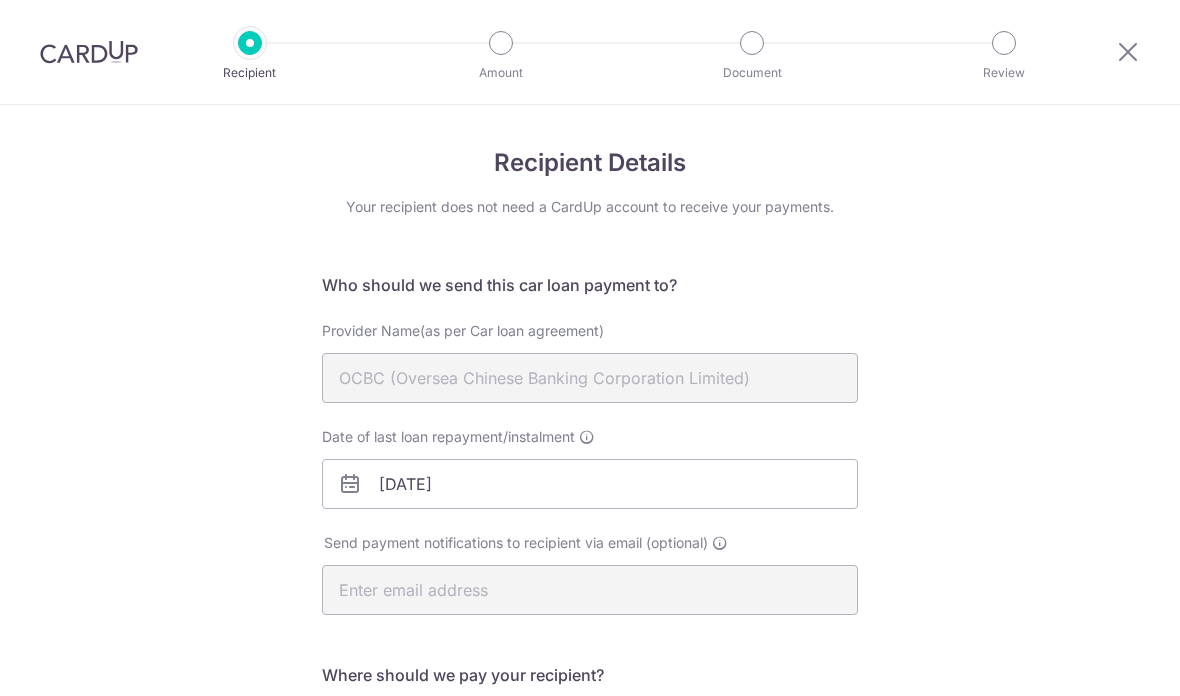 scroll, scrollTop: 0, scrollLeft: 0, axis: both 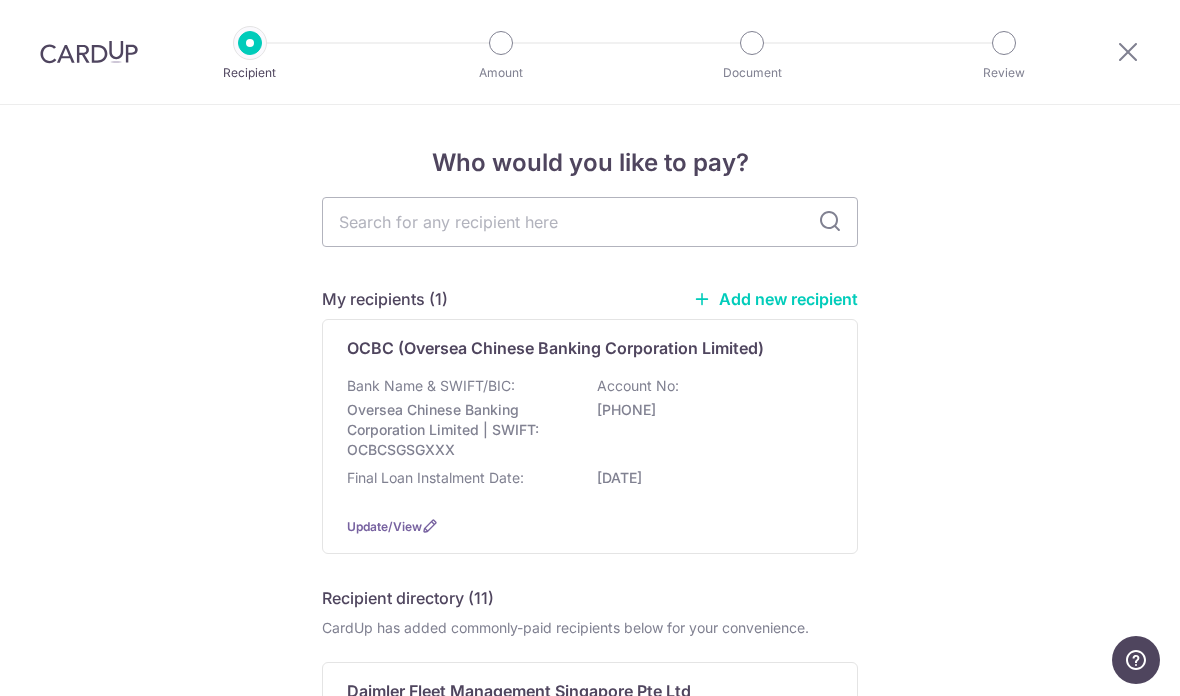 click on "Update/View" at bounding box center (384, 526) 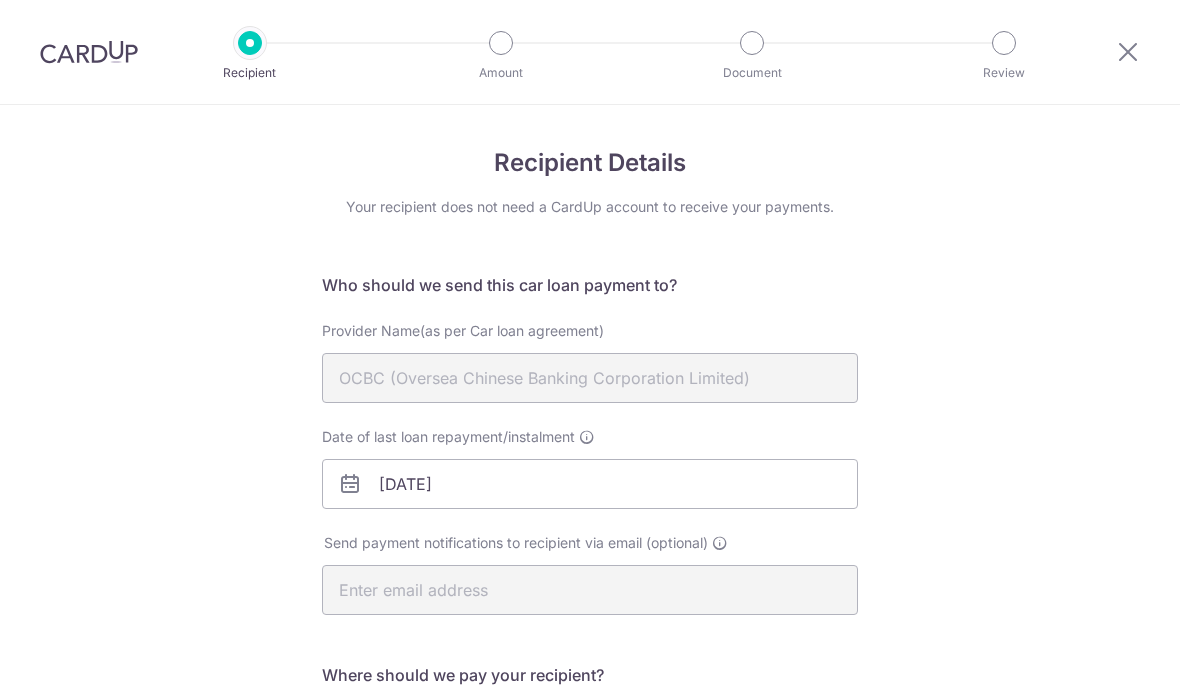 scroll, scrollTop: 0, scrollLeft: 0, axis: both 